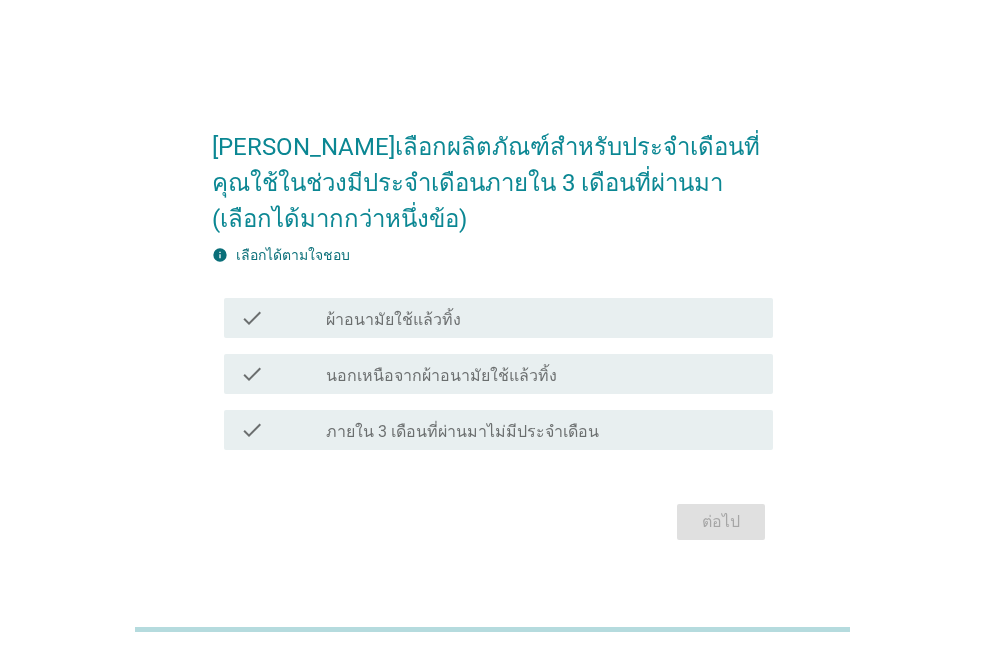 scroll, scrollTop: 0, scrollLeft: 0, axis: both 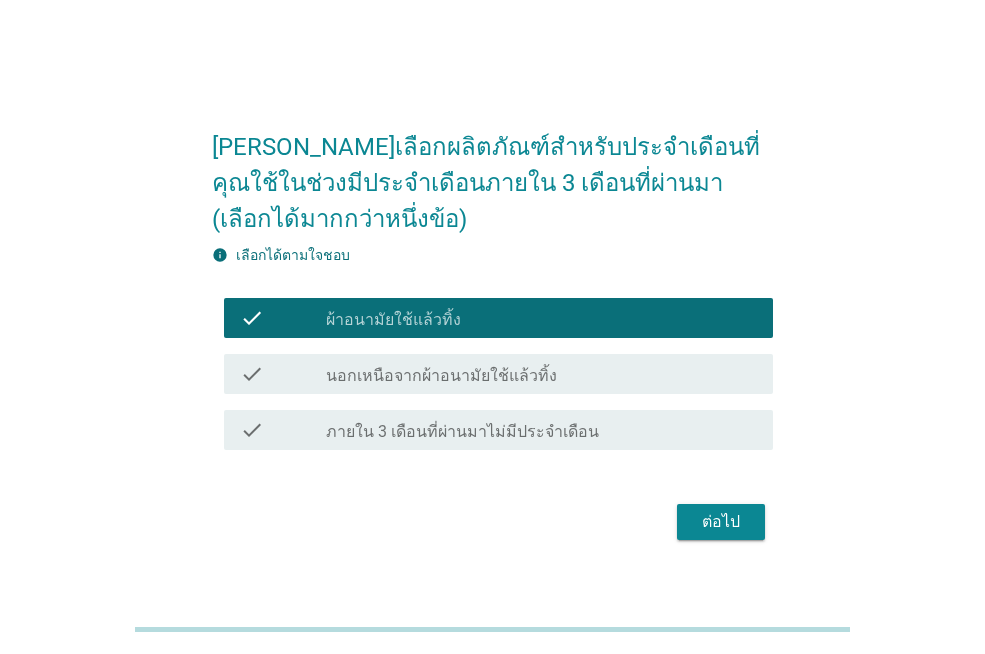 click on "ต่อไป" at bounding box center [721, 522] 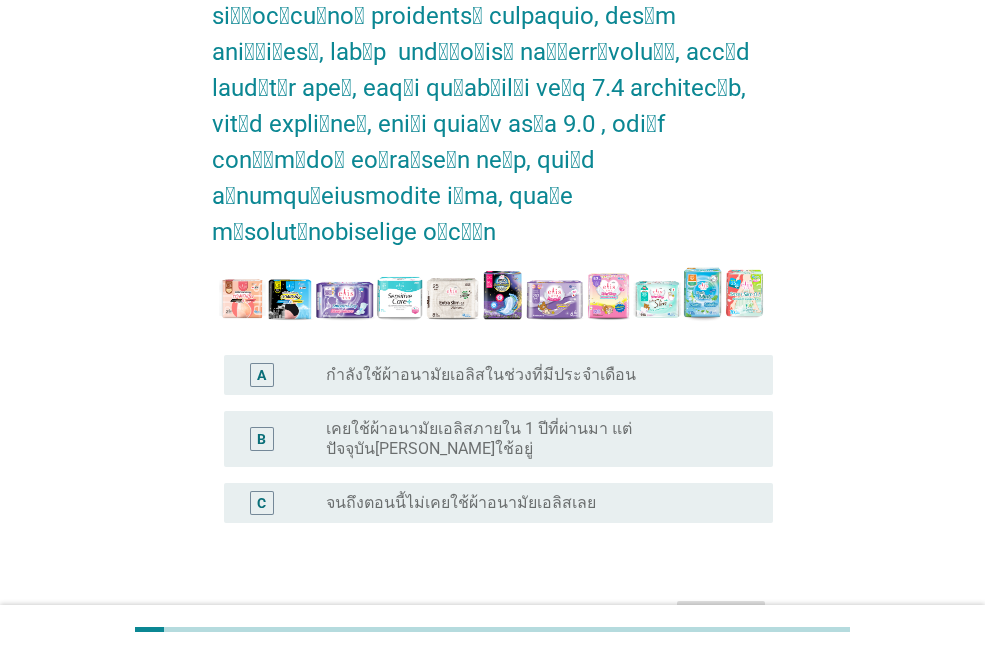 scroll, scrollTop: 293, scrollLeft: 0, axis: vertical 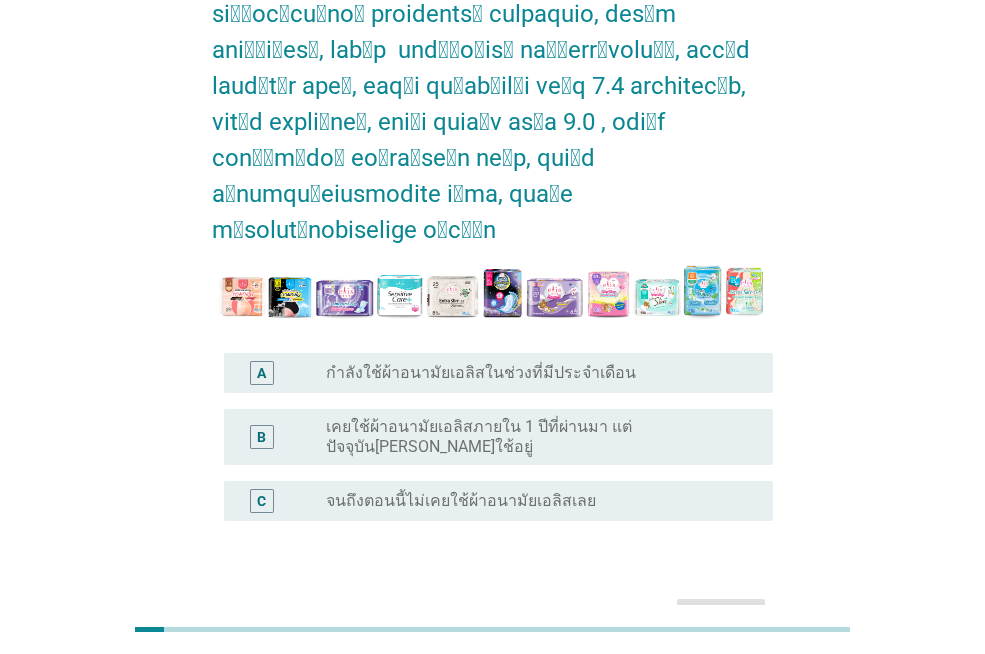 click on "กำลังใช้ผ้าอนามัยเอลิสในช่วงที่มีประจำเดือน" at bounding box center (481, 373) 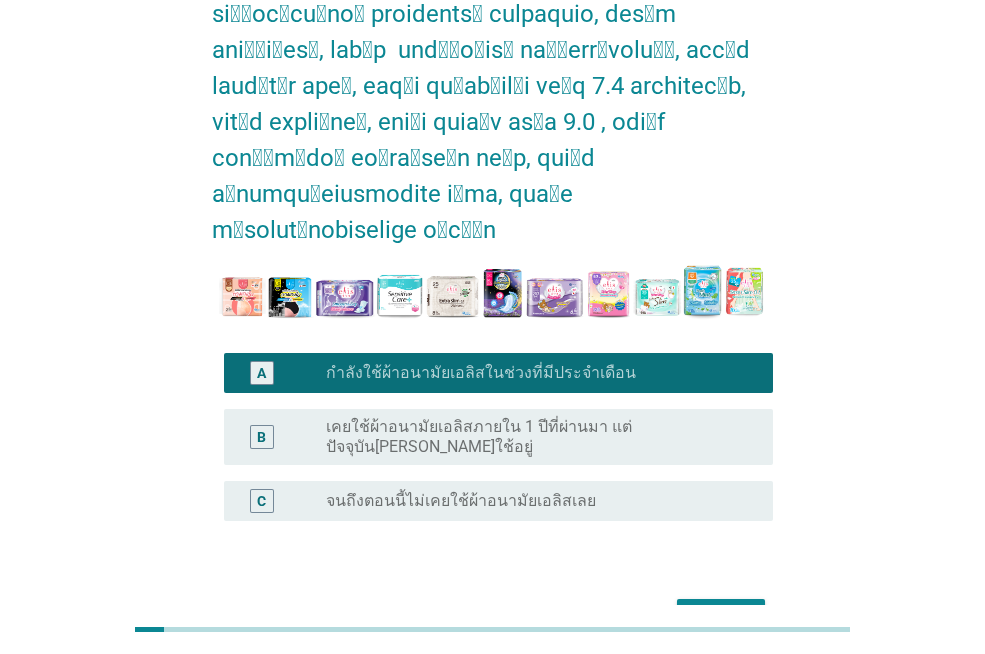 click on "ต่อไป" at bounding box center (721, 617) 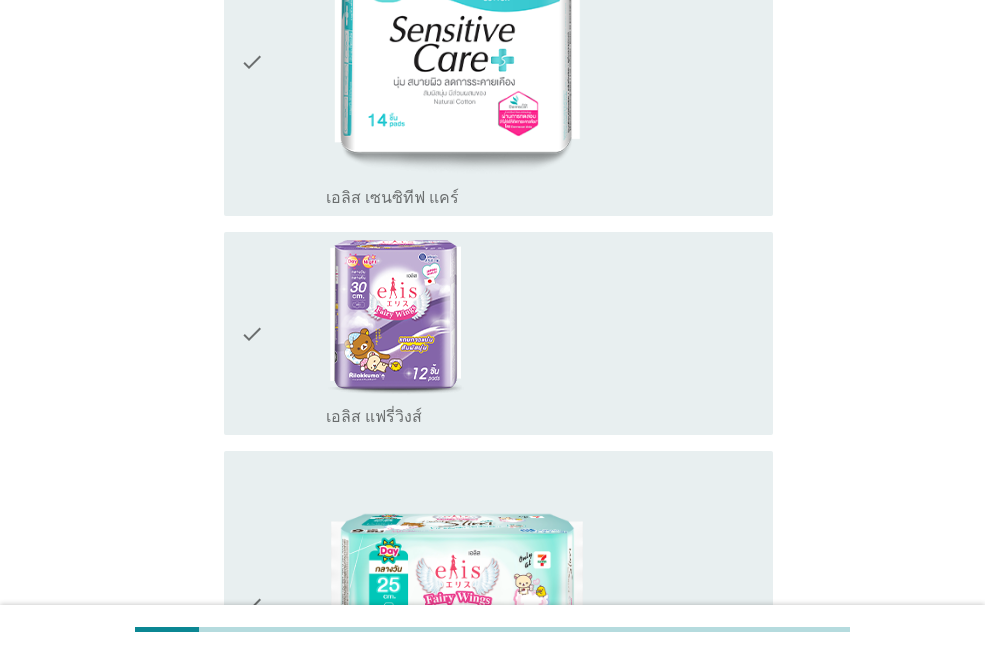scroll, scrollTop: 1200, scrollLeft: 0, axis: vertical 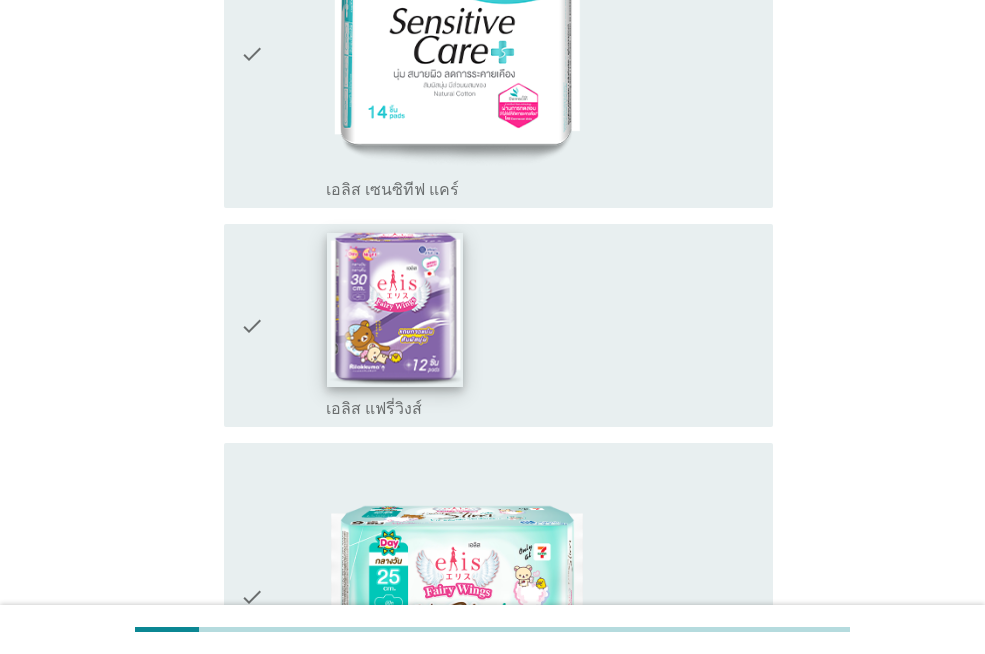 click at bounding box center [395, 310] 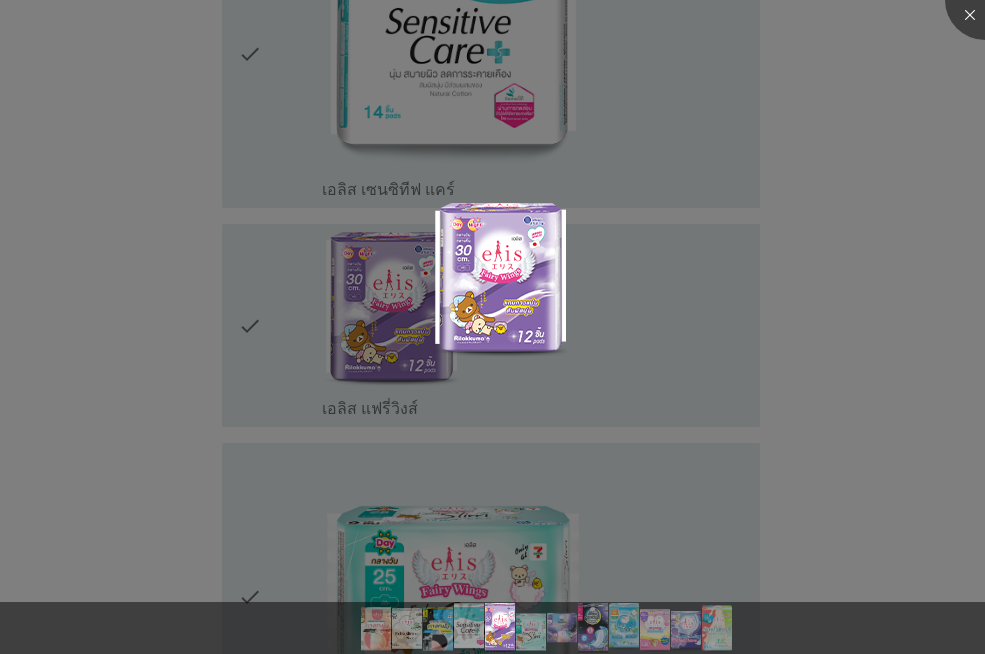 click at bounding box center (492, 327) 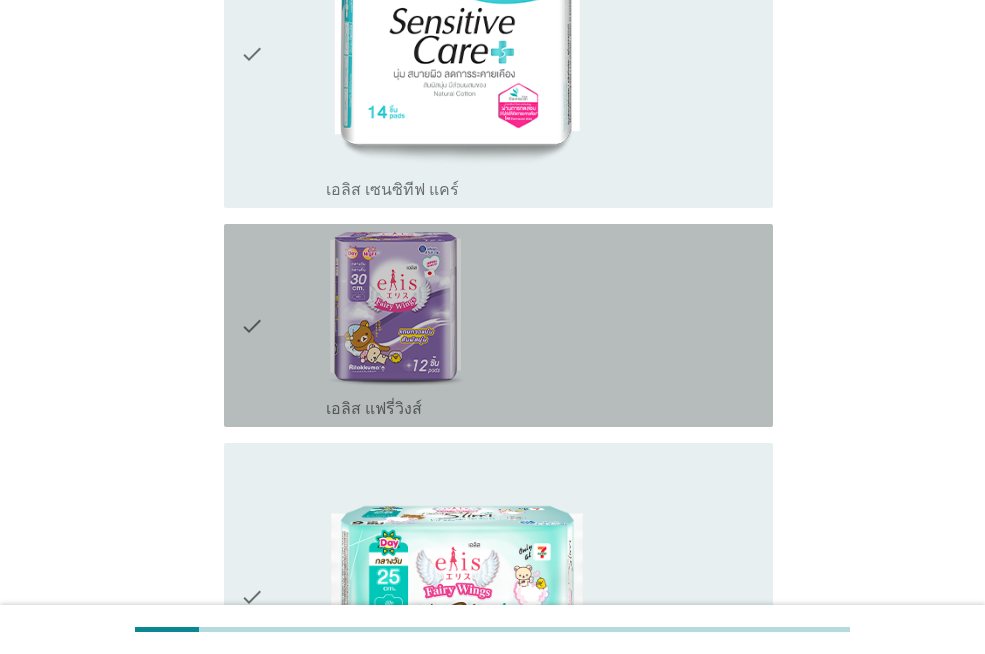 click on "check" at bounding box center (252, 325) 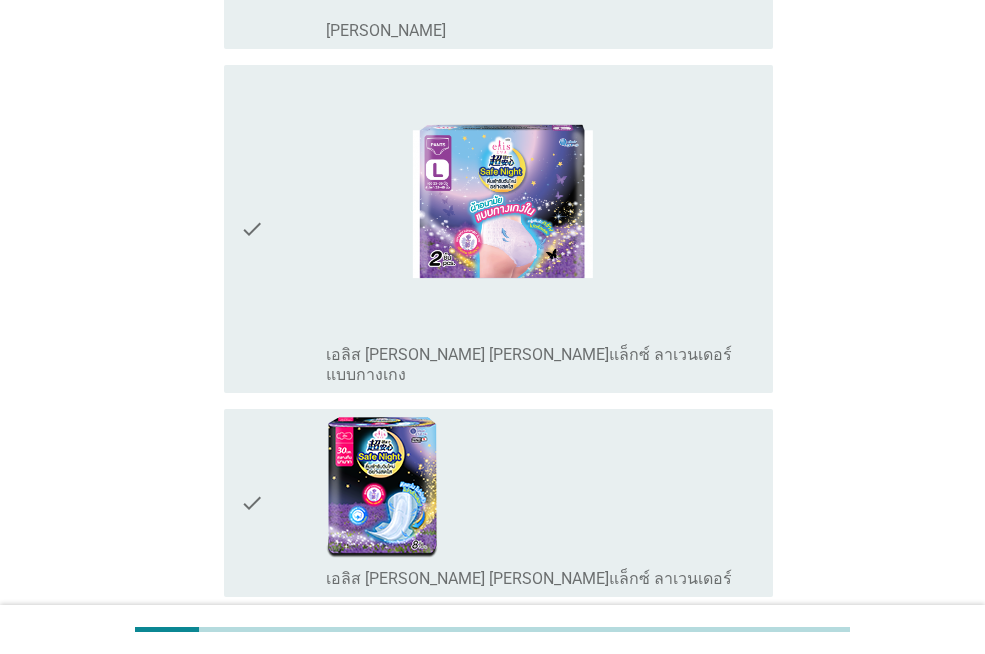 scroll, scrollTop: 2000, scrollLeft: 0, axis: vertical 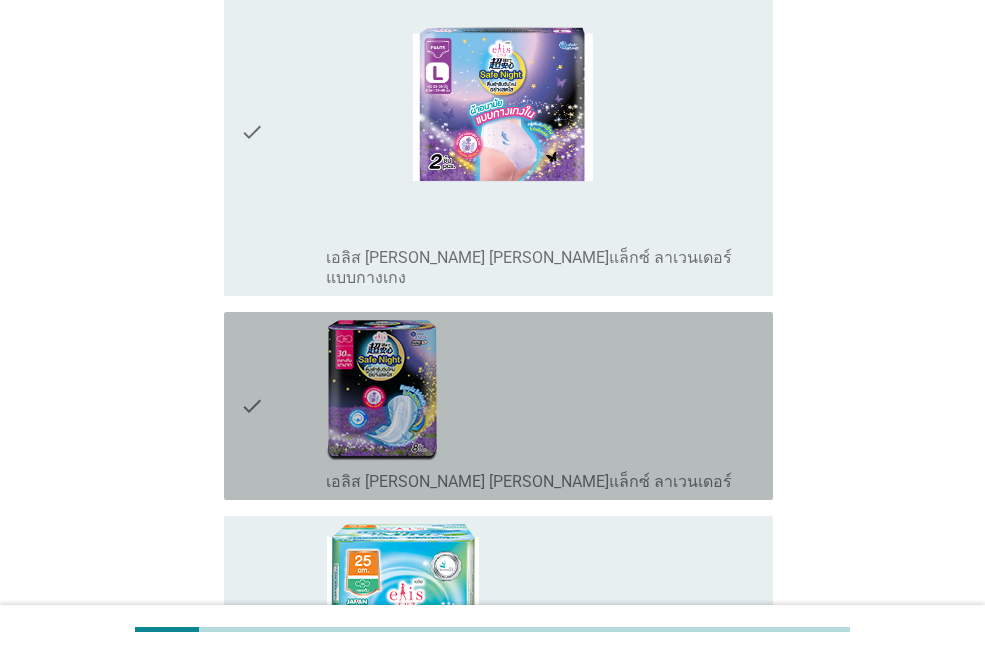 click on "check" at bounding box center (283, 406) 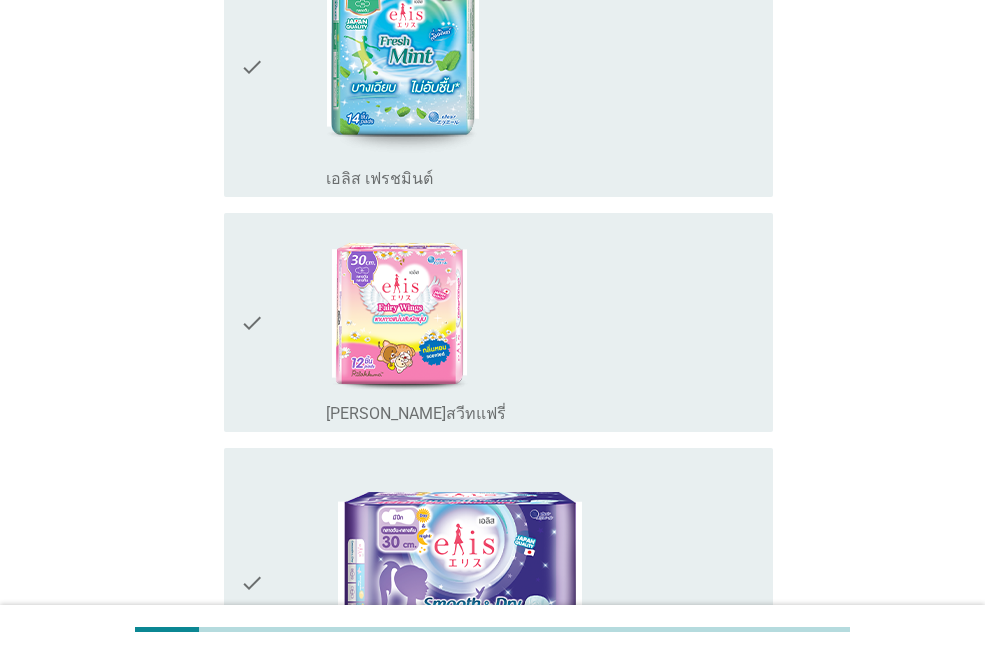 scroll, scrollTop: 2545, scrollLeft: 0, axis: vertical 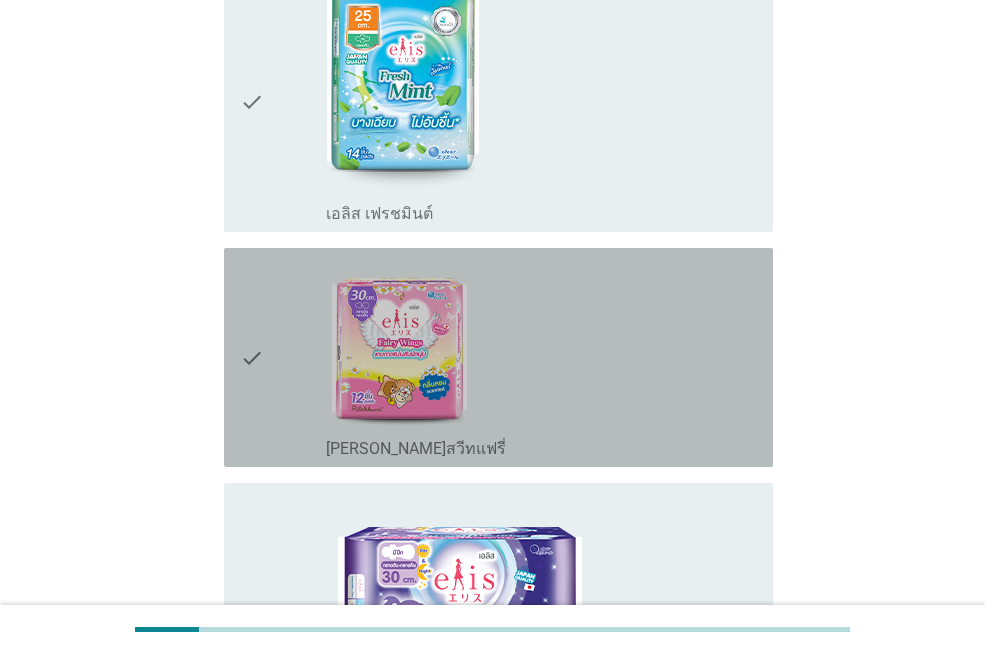 click on "check" at bounding box center [252, 357] 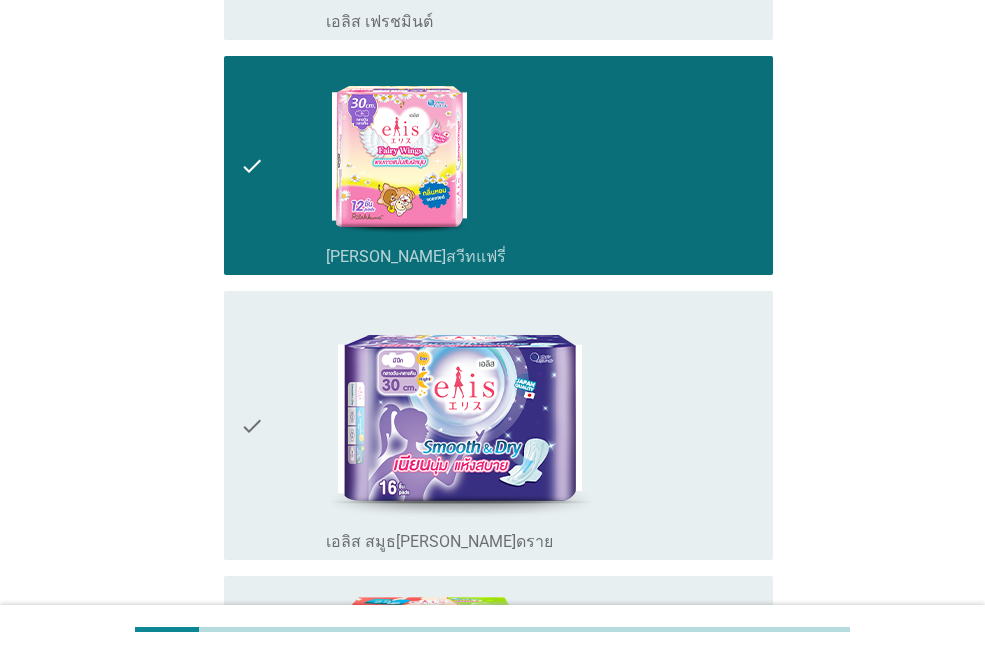scroll, scrollTop: 2745, scrollLeft: 0, axis: vertical 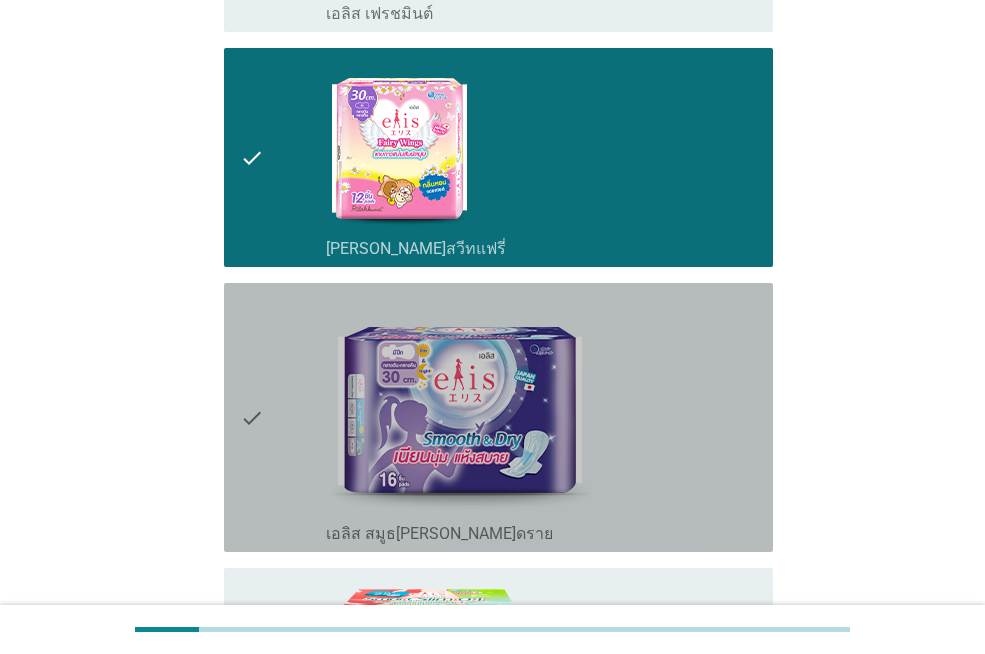 click on "check" at bounding box center [283, 417] 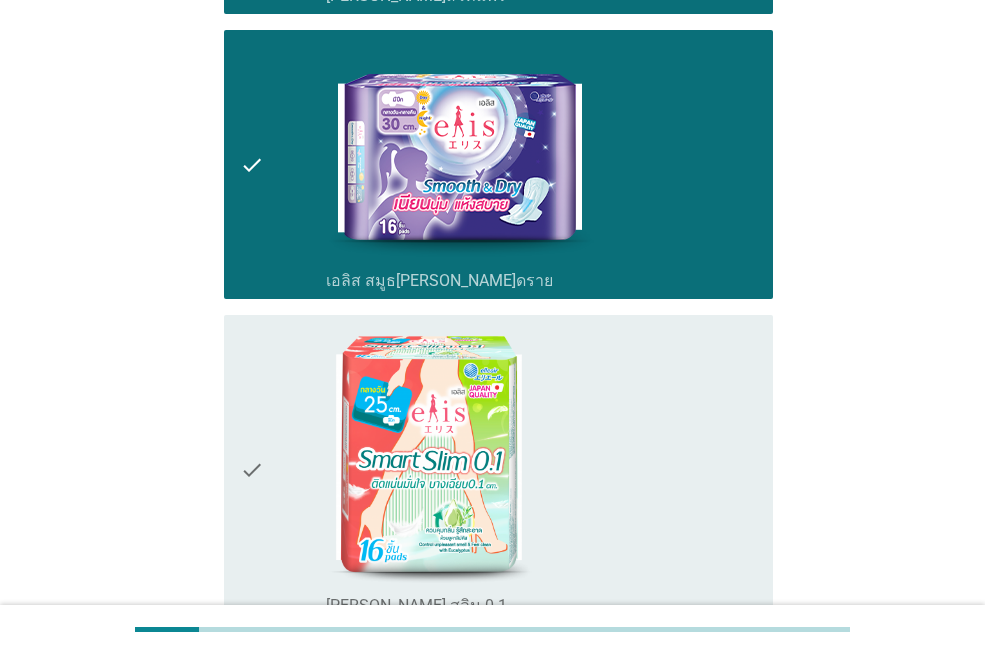 scroll, scrollTop: 3145, scrollLeft: 0, axis: vertical 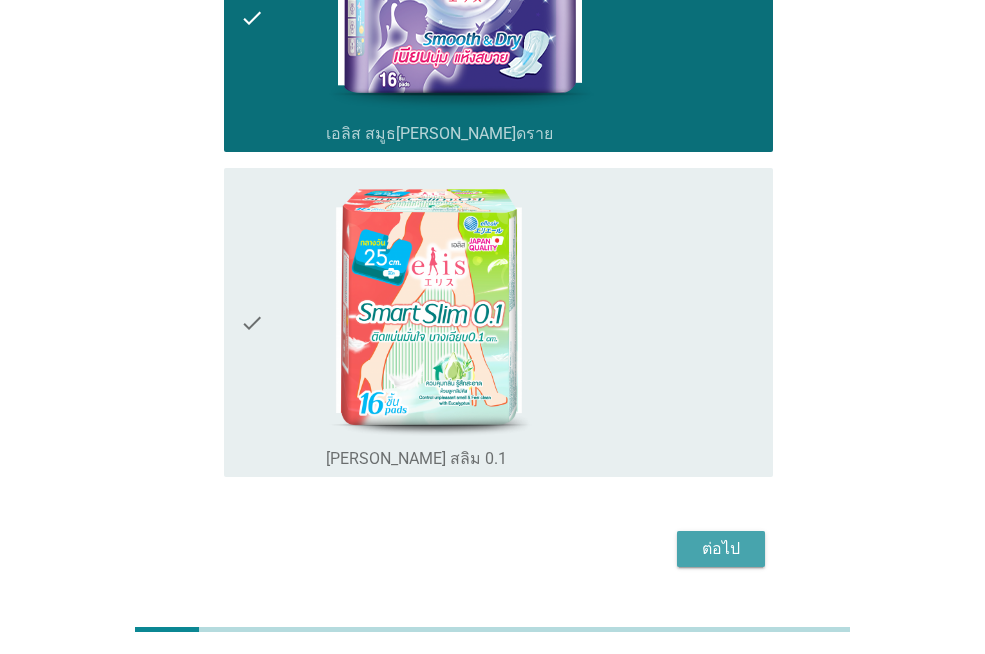 click on "ต่อไป" at bounding box center [721, 549] 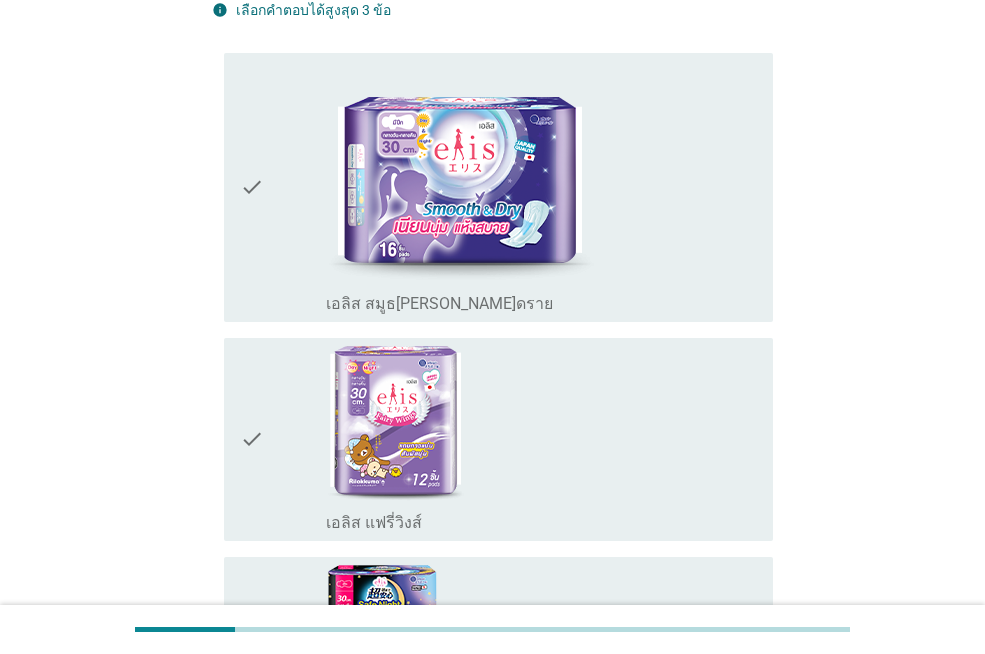 scroll, scrollTop: 200, scrollLeft: 0, axis: vertical 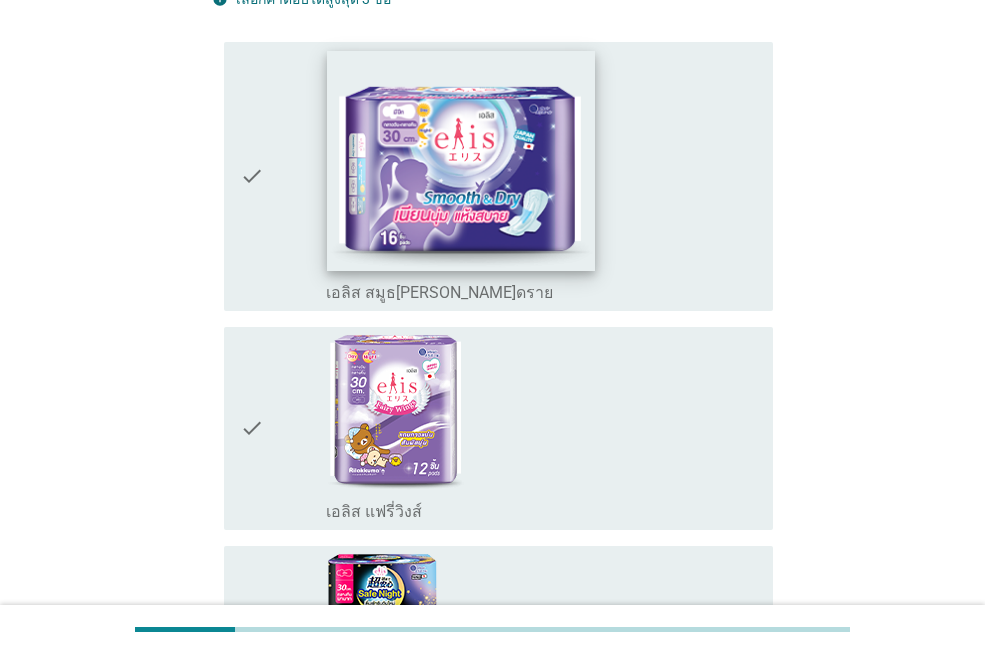 click at bounding box center [461, 161] 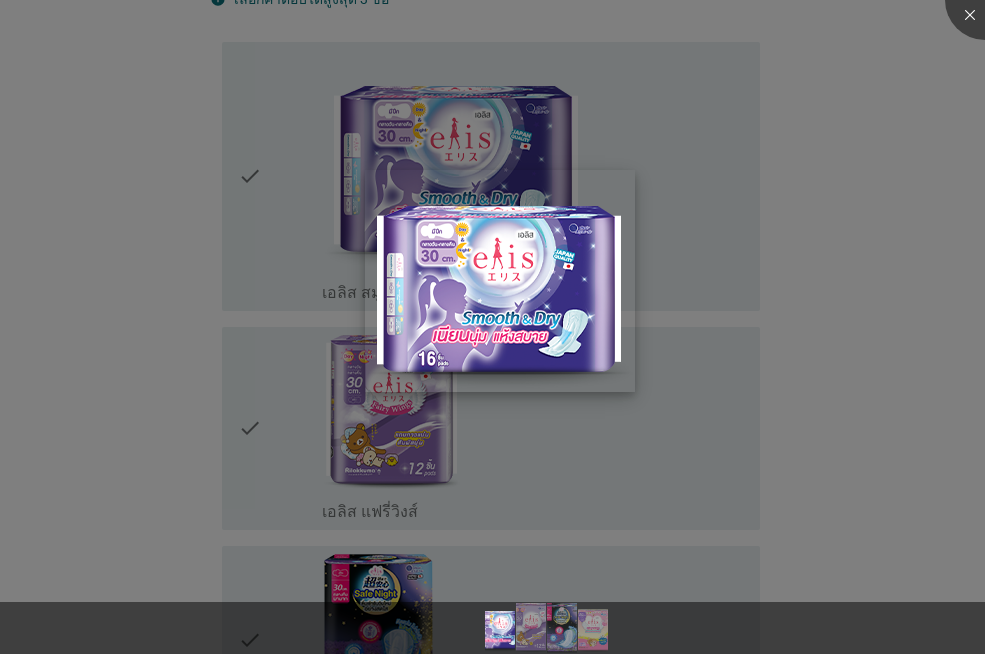 click at bounding box center [500, 281] 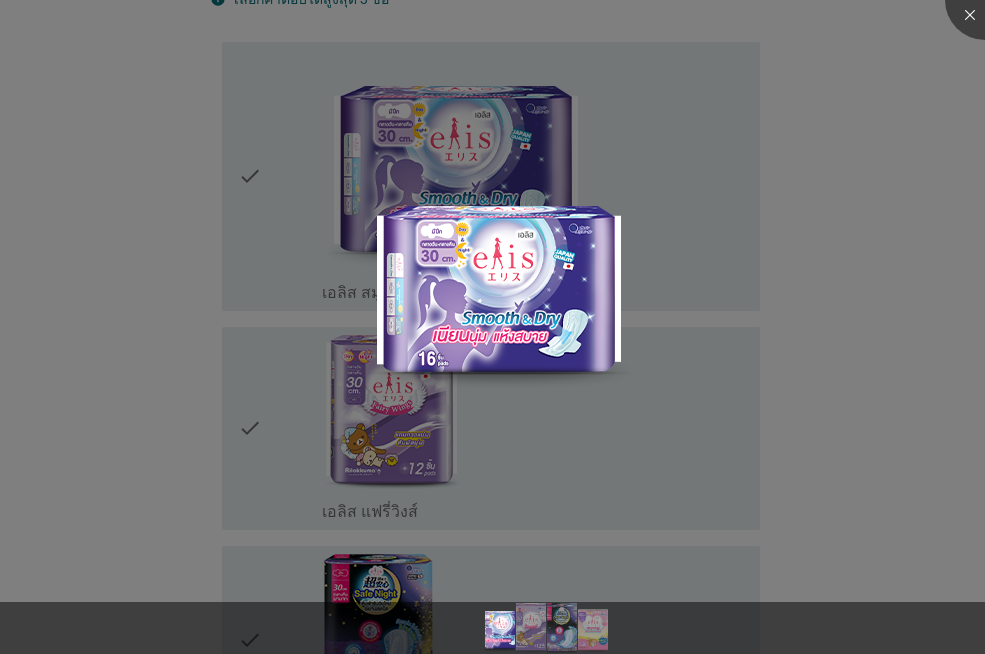 click at bounding box center (492, 327) 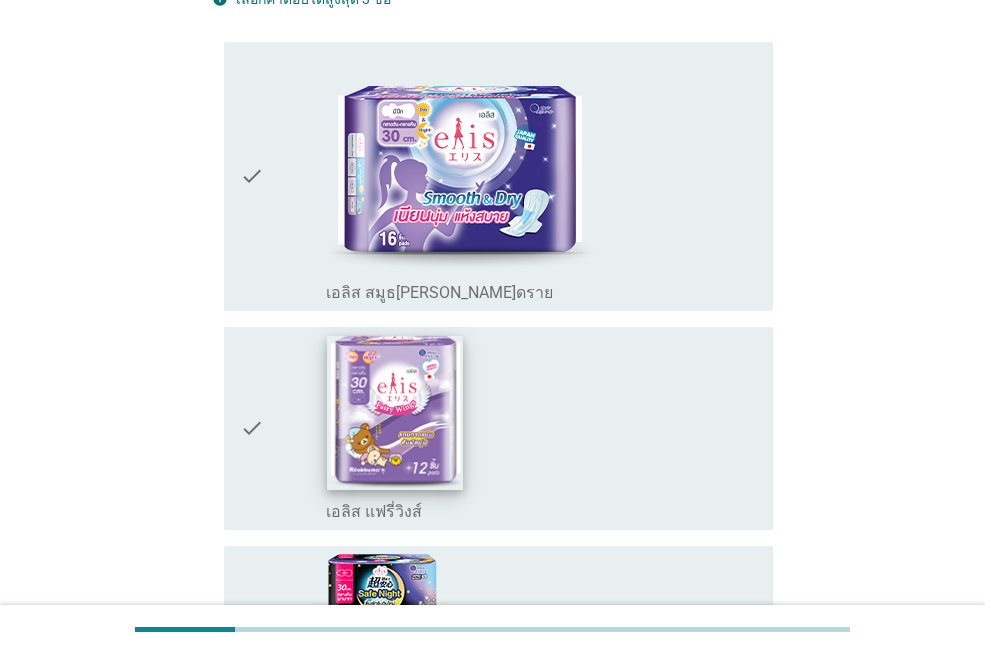 scroll, scrollTop: 300, scrollLeft: 0, axis: vertical 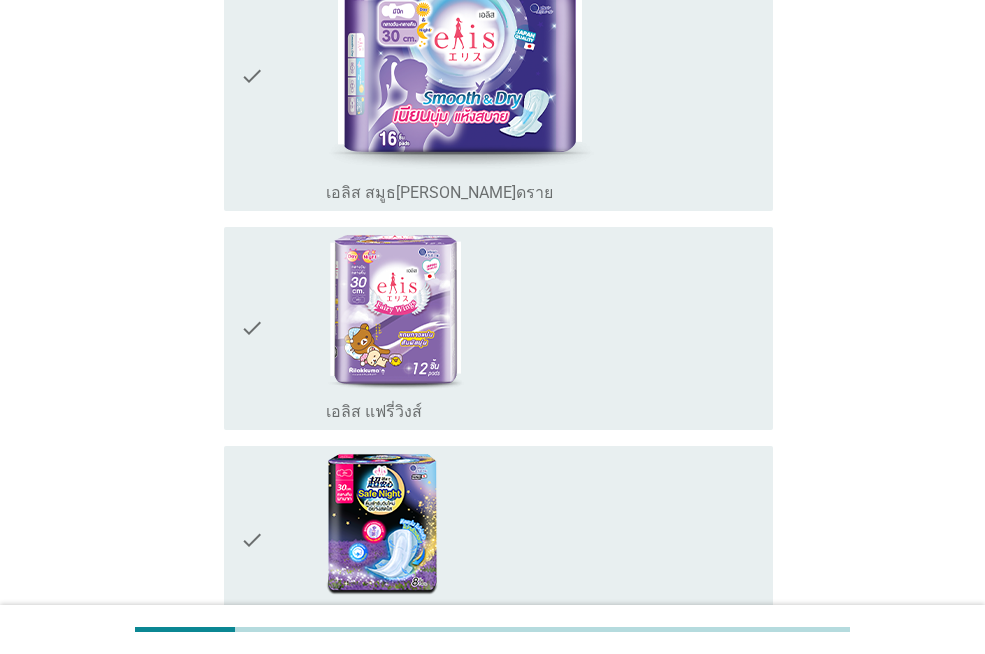 click on "check" at bounding box center [252, 328] 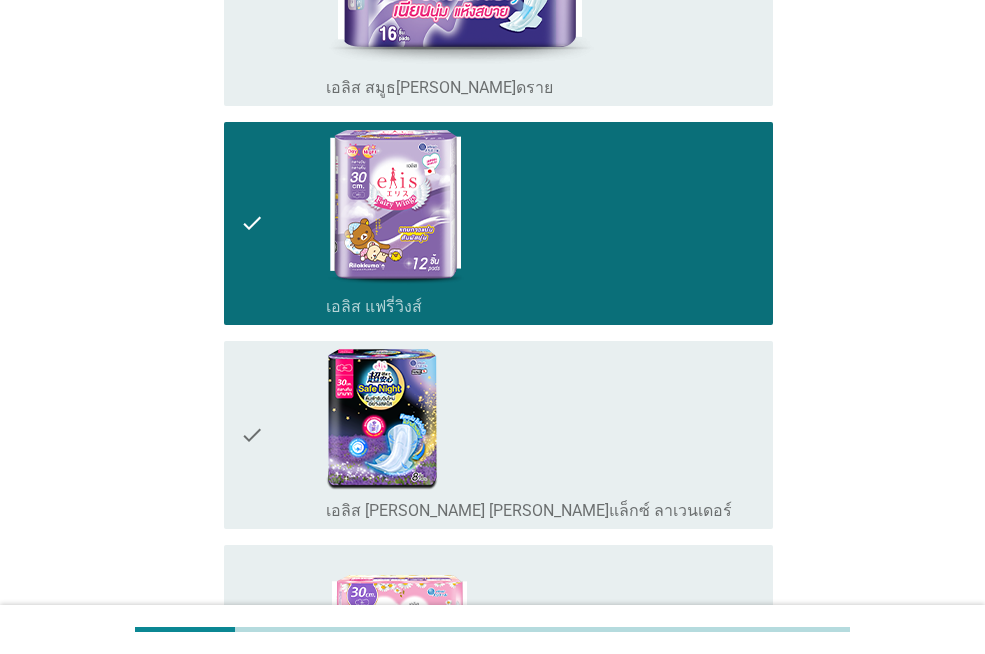 scroll, scrollTop: 600, scrollLeft: 0, axis: vertical 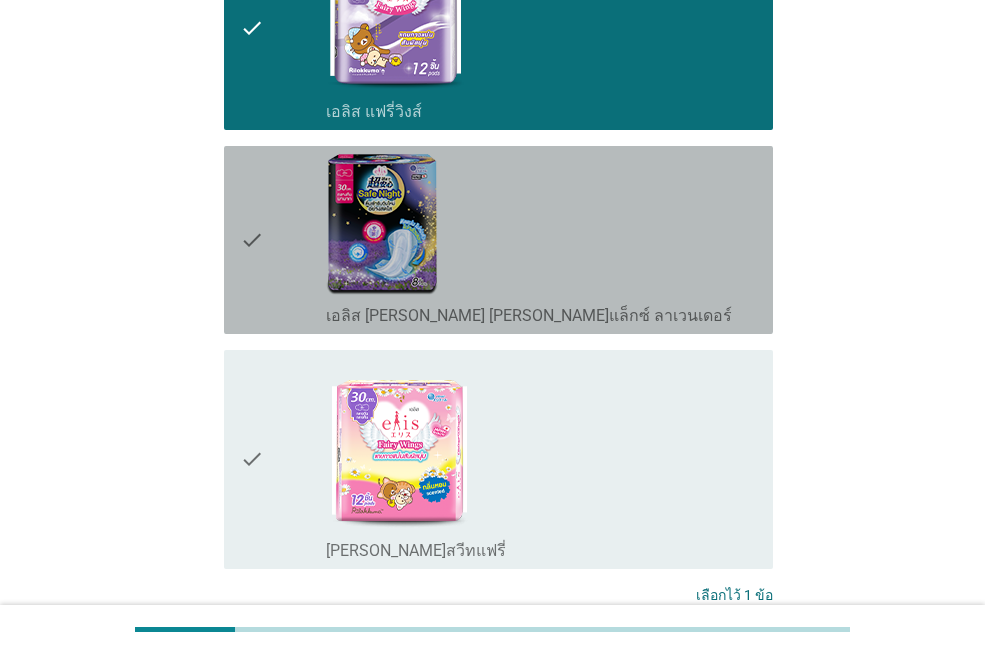 click on "check" at bounding box center (252, 240) 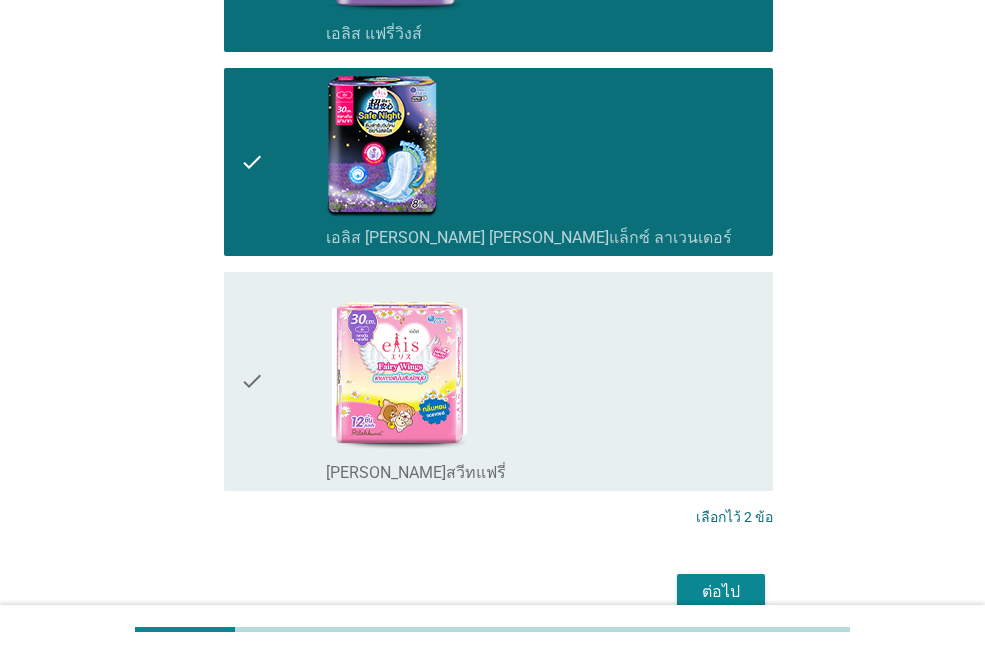 scroll, scrollTop: 700, scrollLeft: 0, axis: vertical 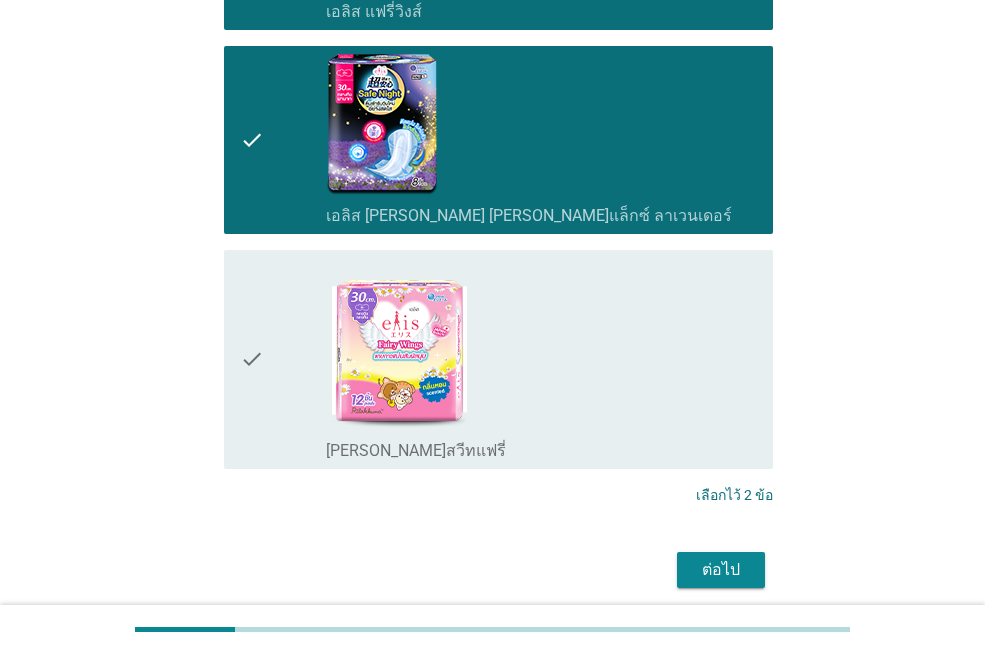 click on "check" at bounding box center (252, 359) 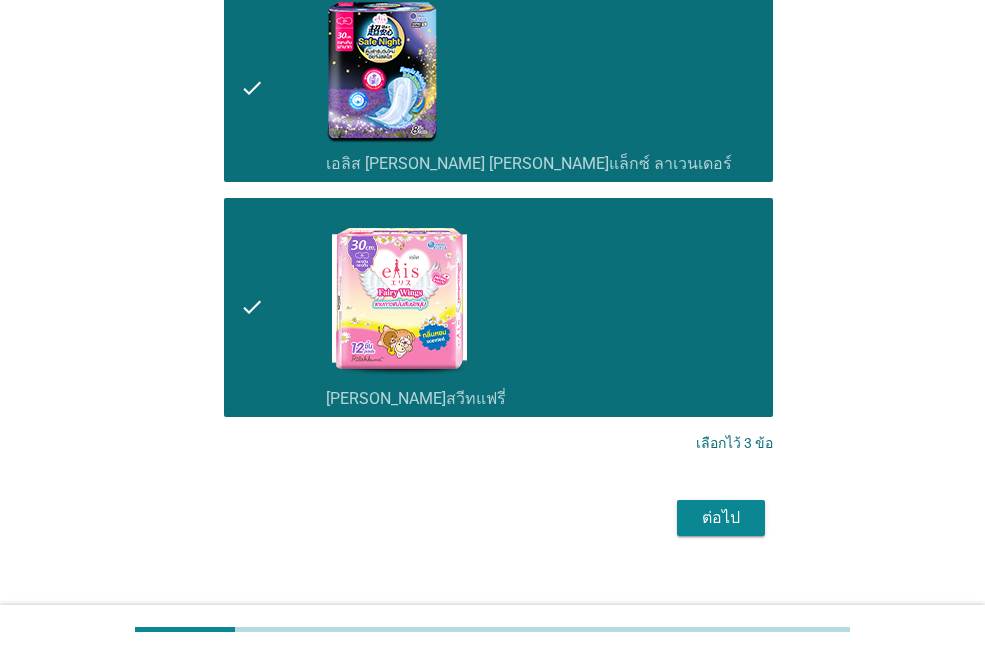 scroll, scrollTop: 777, scrollLeft: 0, axis: vertical 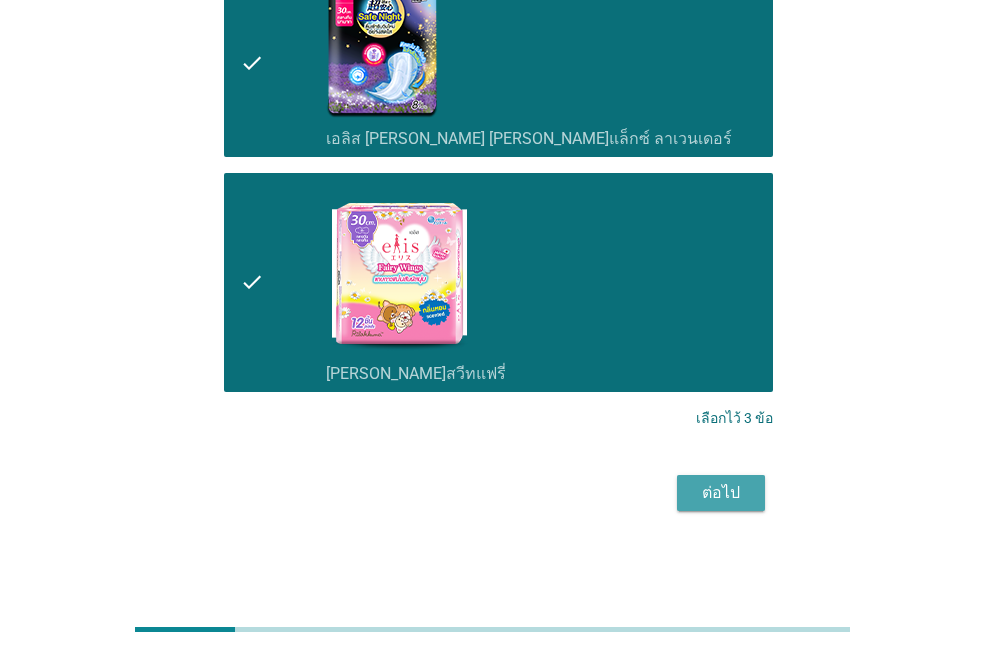 click on "ต่อไป" at bounding box center (721, 493) 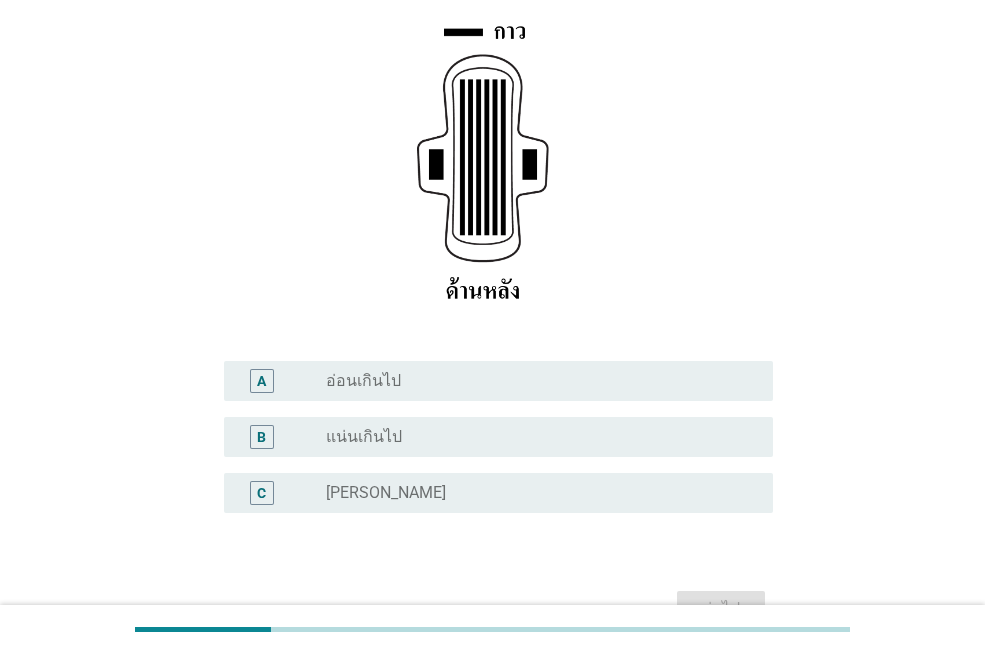 scroll, scrollTop: 300, scrollLeft: 0, axis: vertical 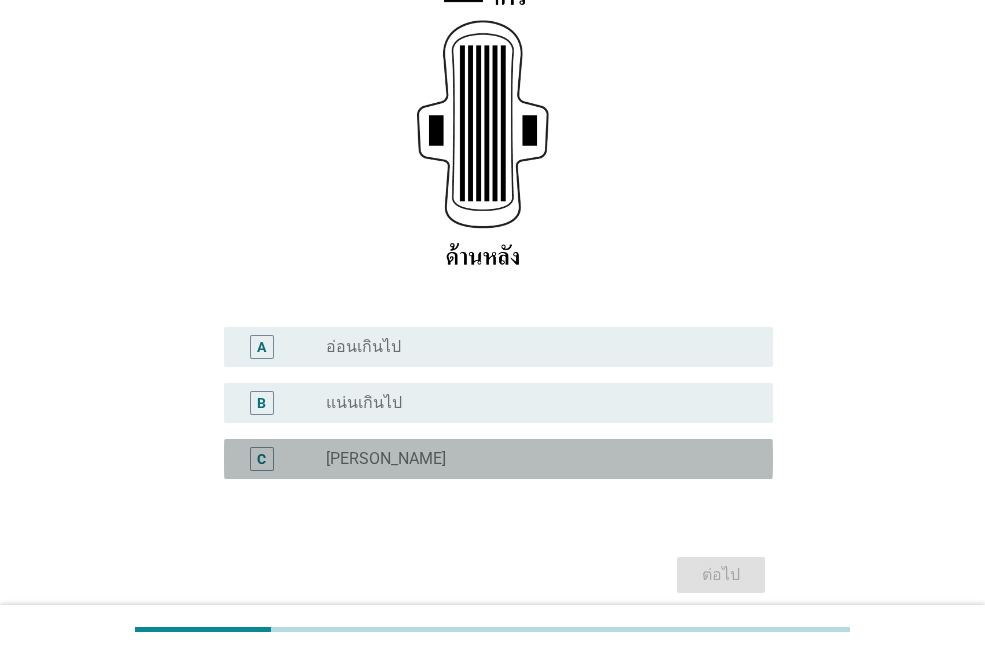 click on "C" at bounding box center (262, 459) 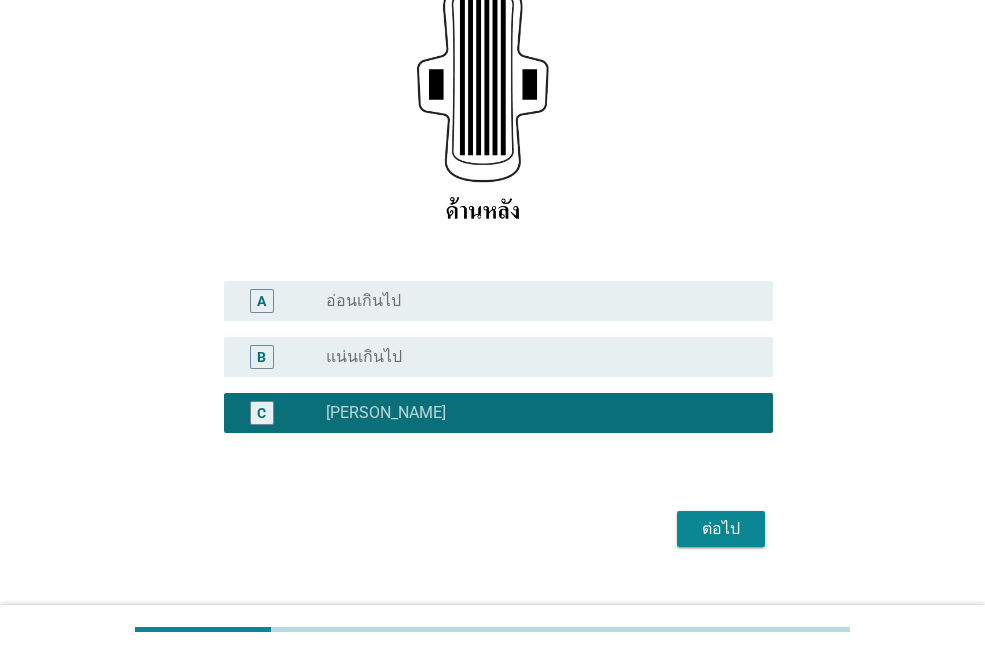 scroll, scrollTop: 383, scrollLeft: 0, axis: vertical 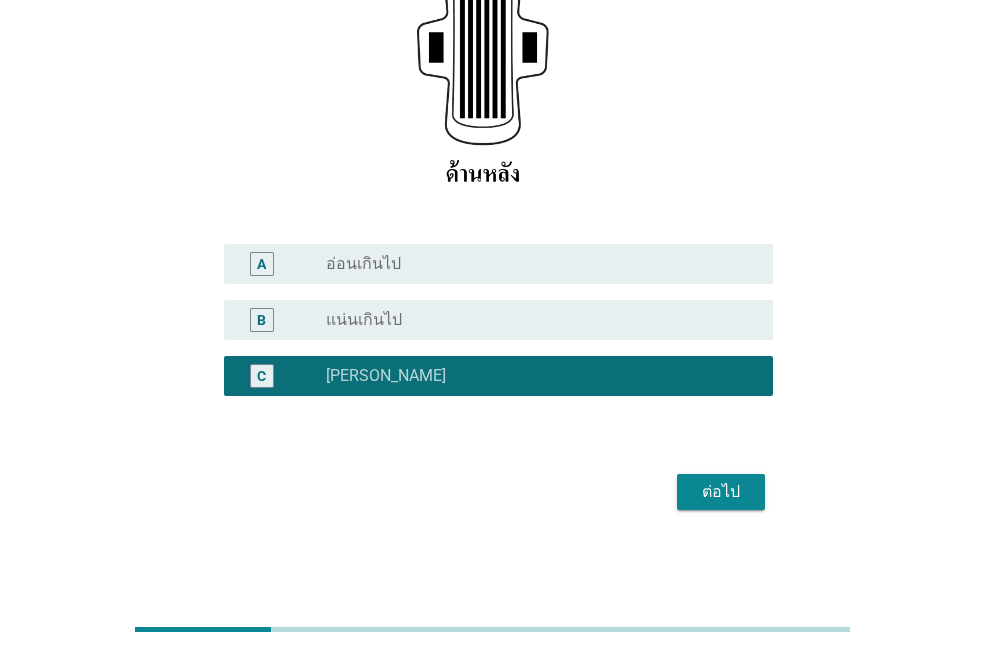 click on "ต่อไป" at bounding box center [721, 492] 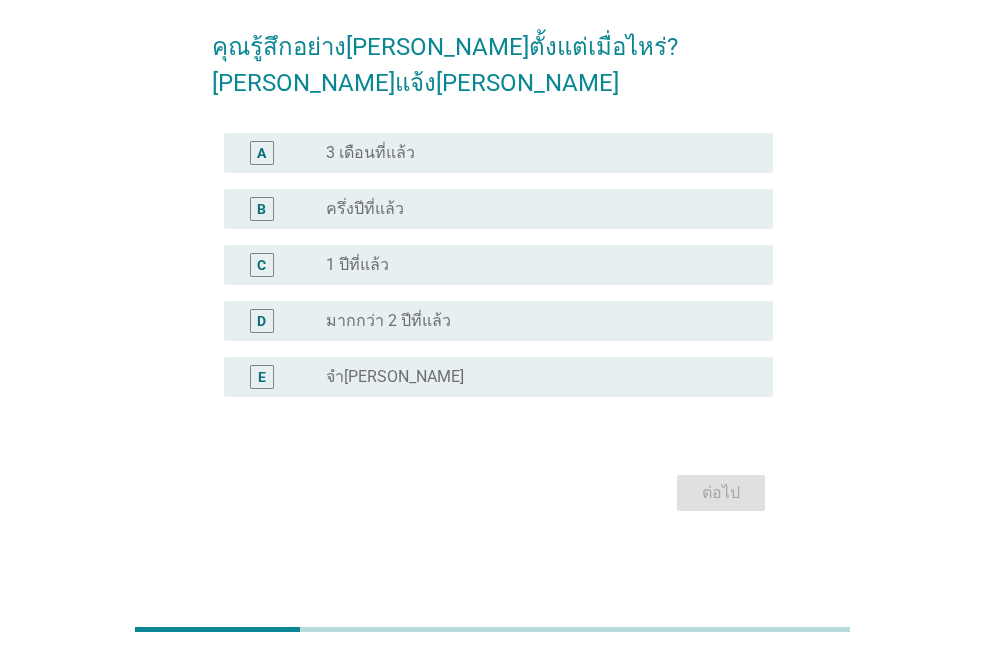 scroll, scrollTop: 0, scrollLeft: 0, axis: both 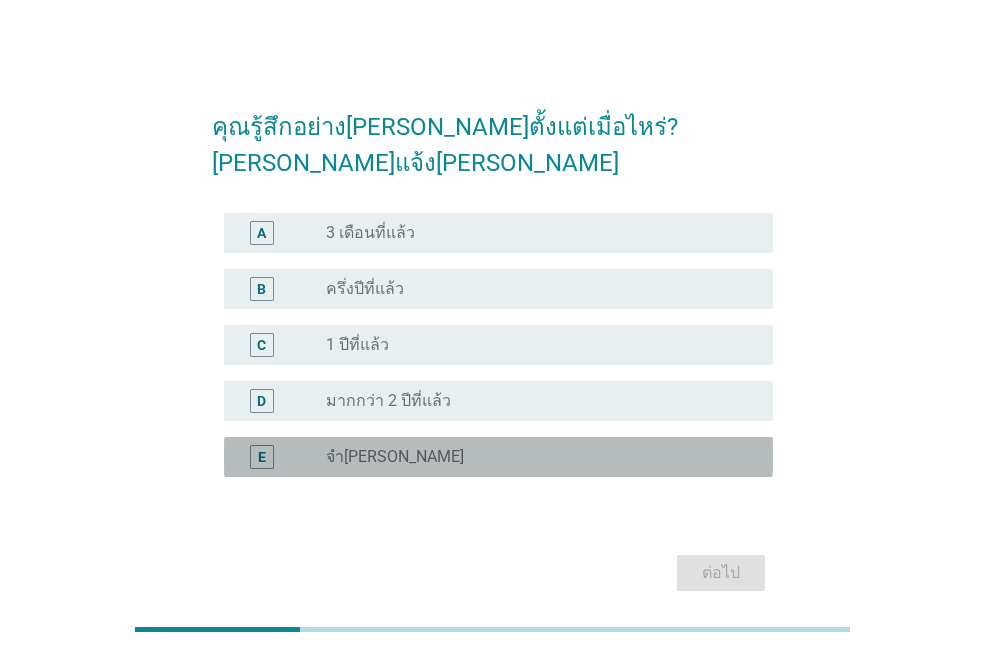 click on "จำ[PERSON_NAME]" at bounding box center (395, 457) 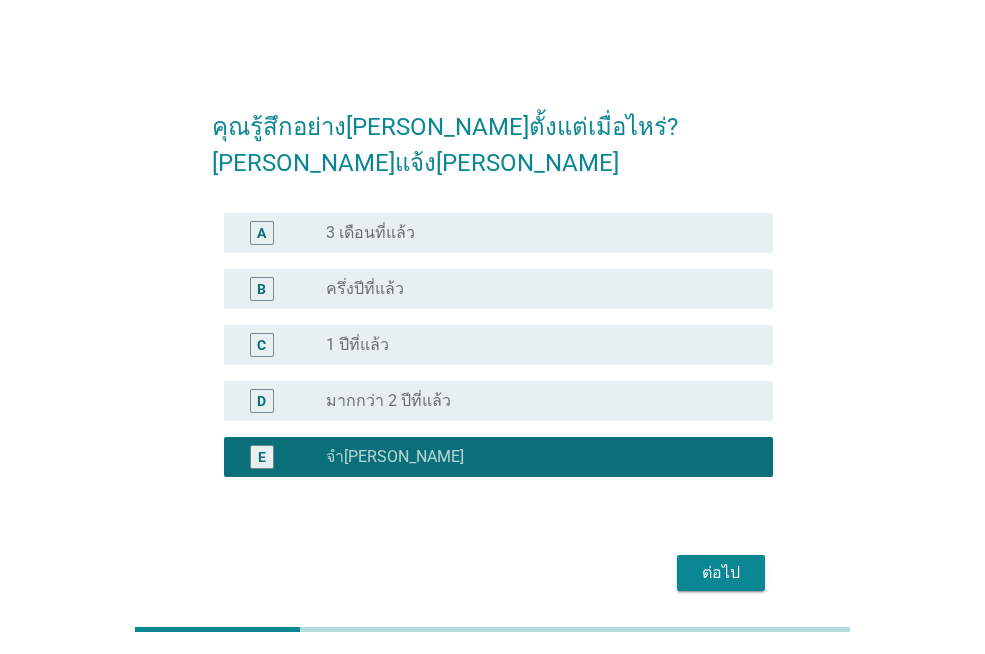click on "ครึ่งปีที่แล้ว" at bounding box center (365, 289) 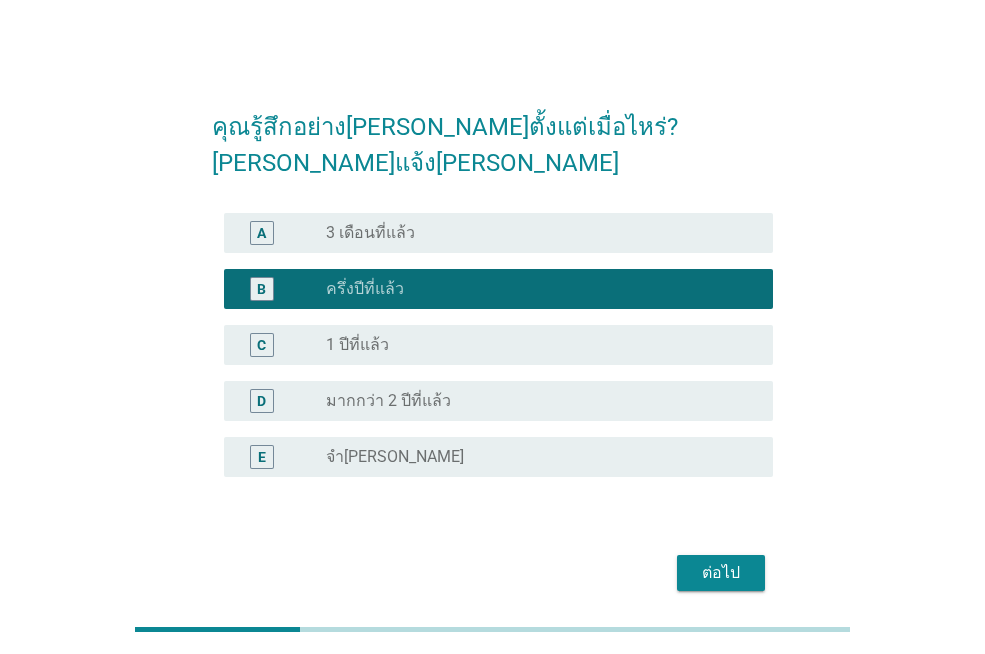 click on "มากกว่า 2 ปีที่แล้ว" at bounding box center (388, 401) 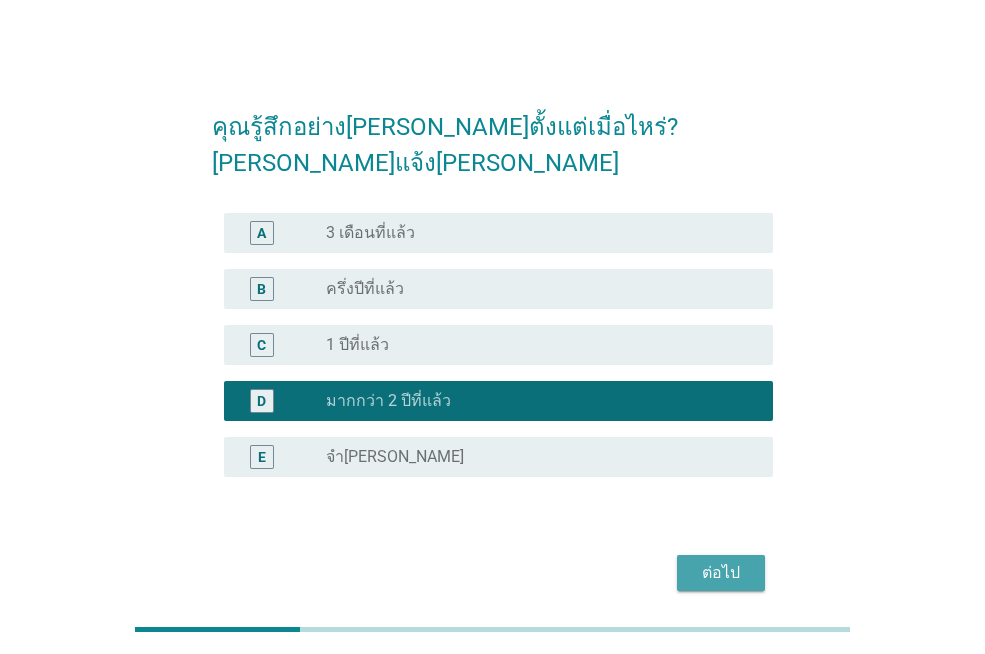 click on "ต่อไป" at bounding box center [721, 573] 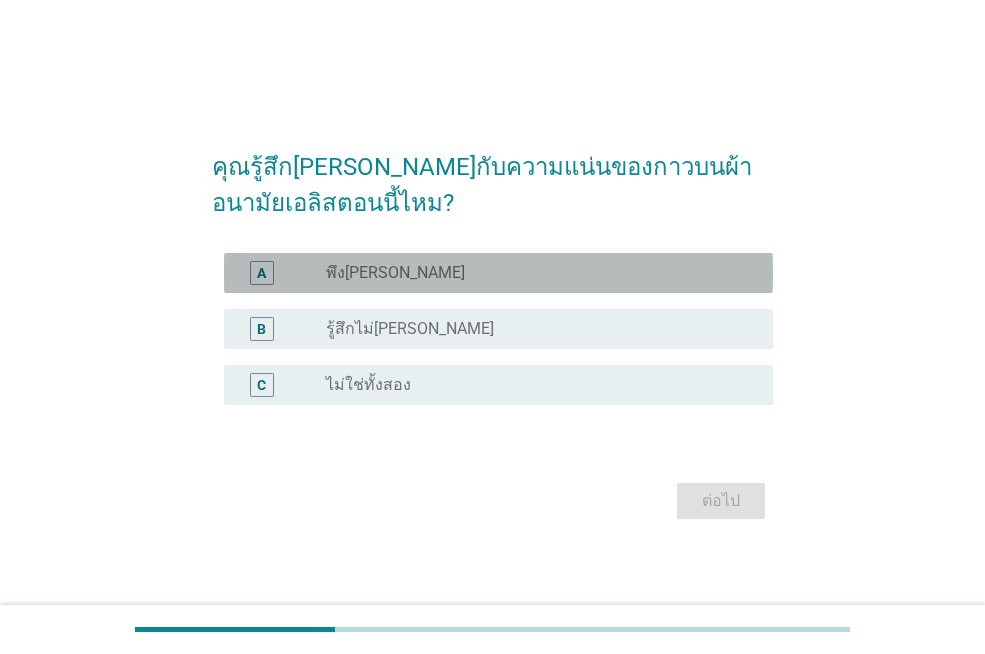 click on "พึง[PERSON_NAME]" at bounding box center [395, 273] 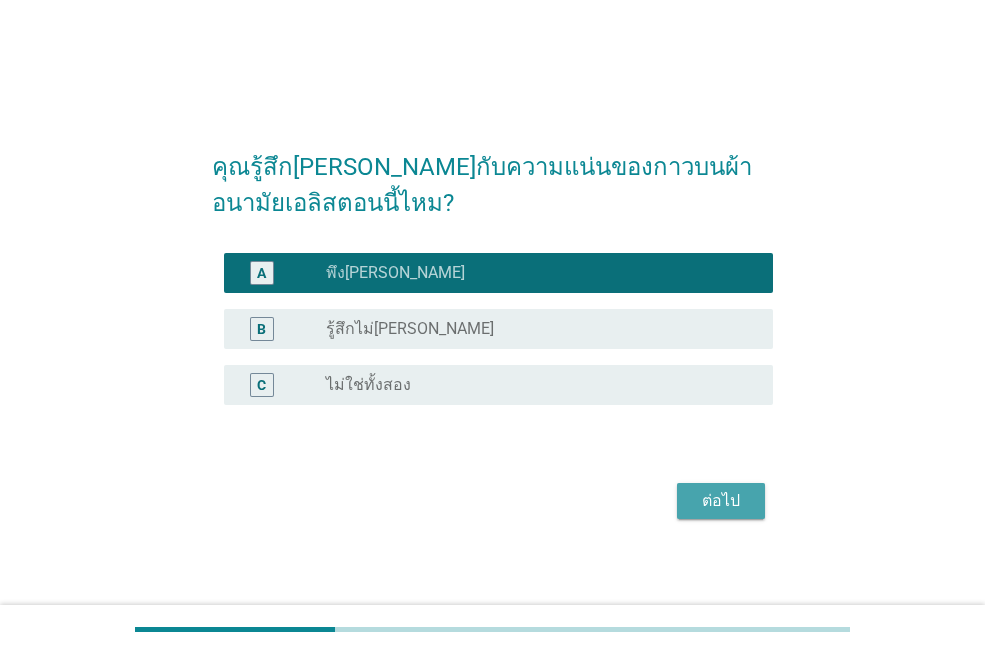 click on "ต่อไป" at bounding box center [721, 501] 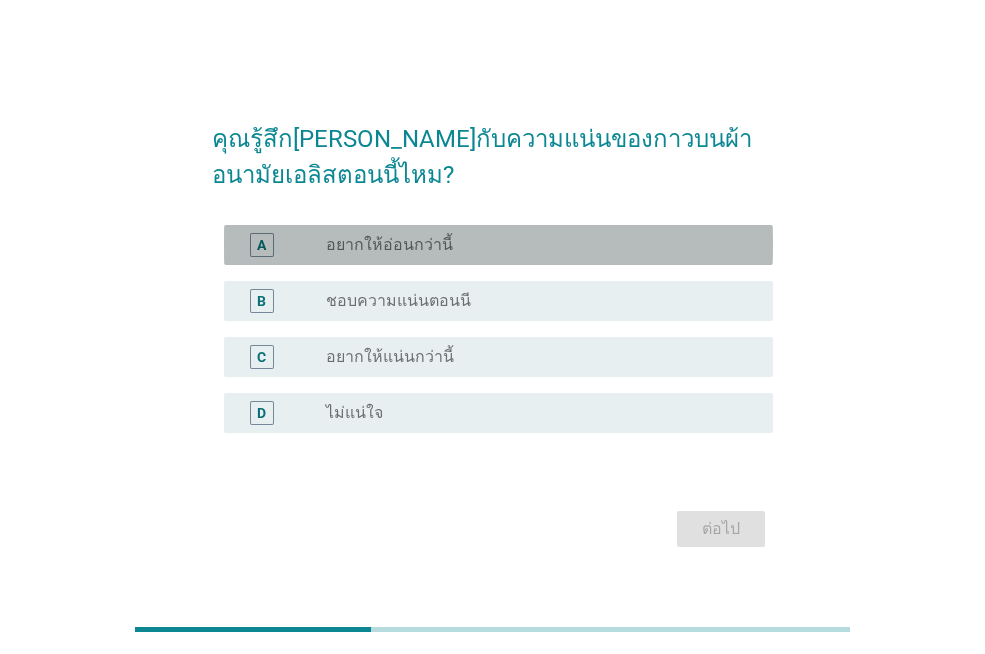 click on "อยากให้อ่อนกว่านี้" at bounding box center (389, 245) 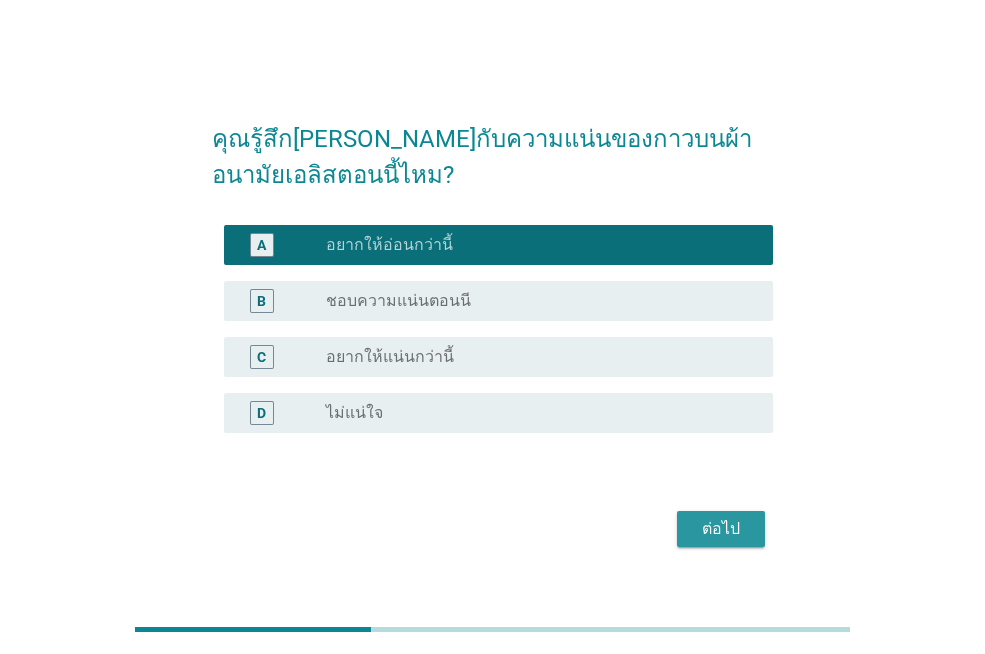 drag, startPoint x: 715, startPoint y: 533, endPoint x: 702, endPoint y: 531, distance: 13.152946 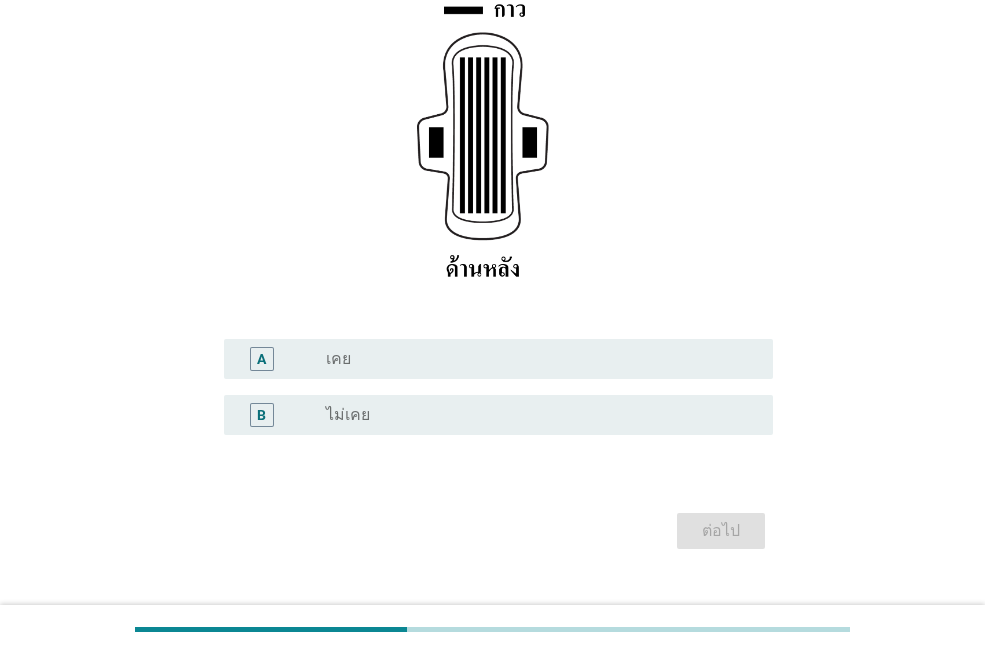scroll, scrollTop: 300, scrollLeft: 0, axis: vertical 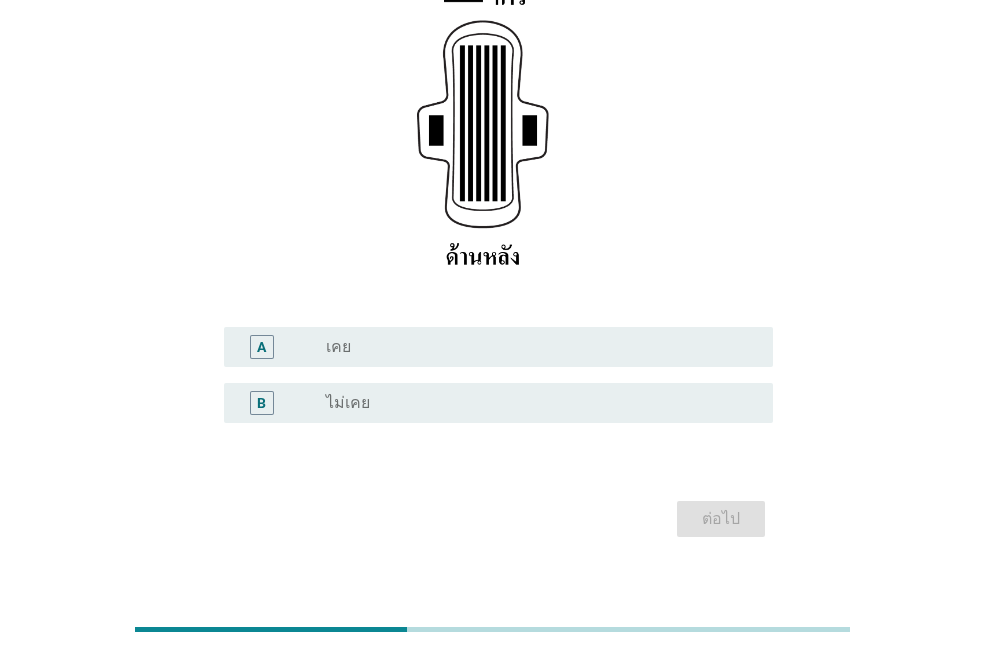 click on "เคย" at bounding box center [338, 347] 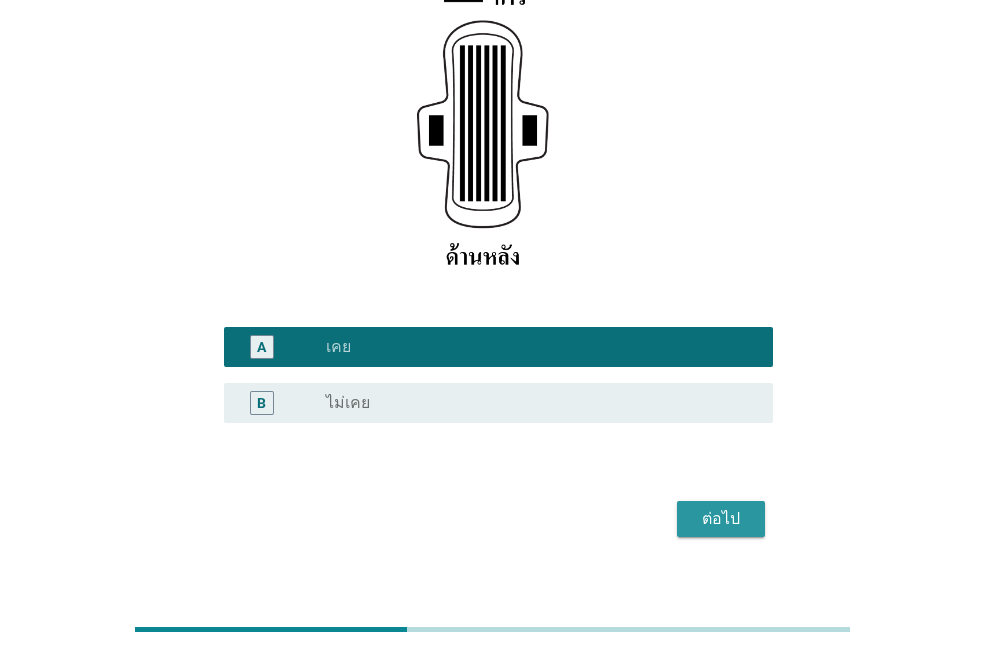 click on "ต่อไป" at bounding box center (721, 519) 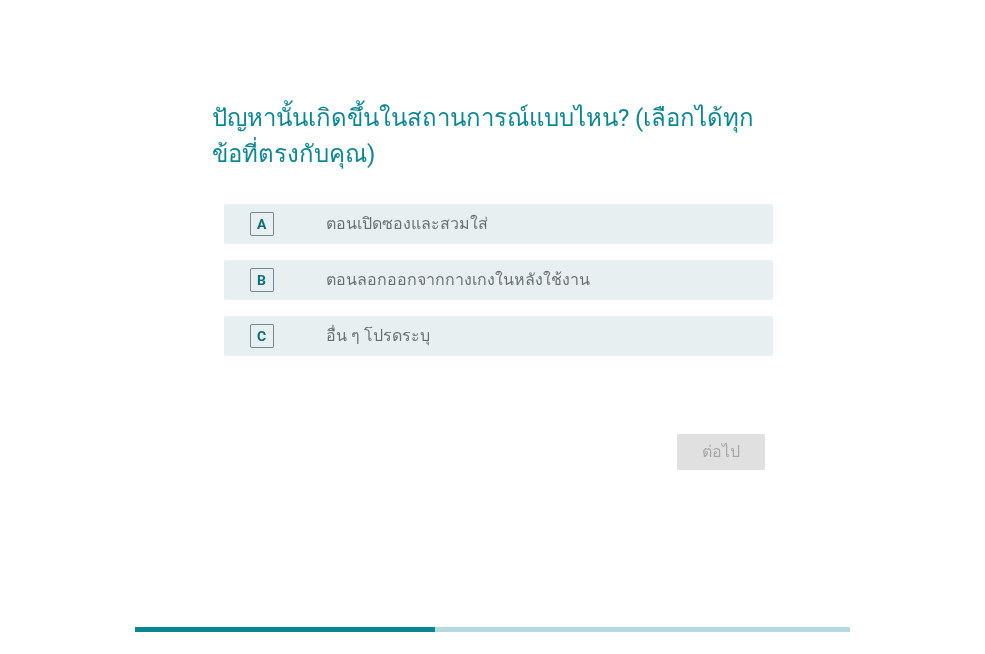 scroll, scrollTop: 0, scrollLeft: 0, axis: both 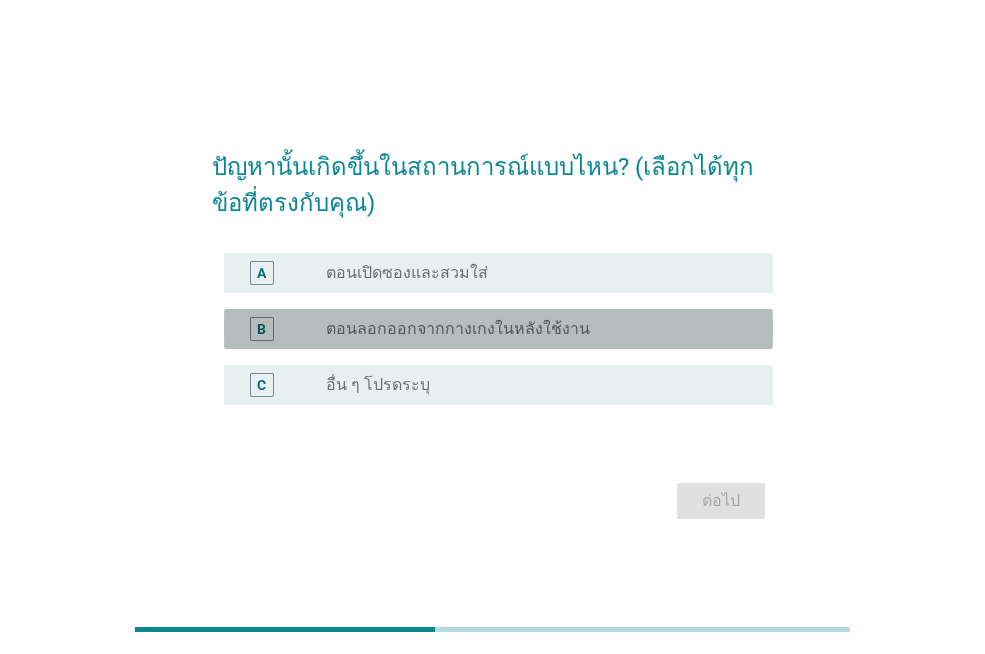 drag, startPoint x: 472, startPoint y: 329, endPoint x: 541, endPoint y: 379, distance: 85.2115 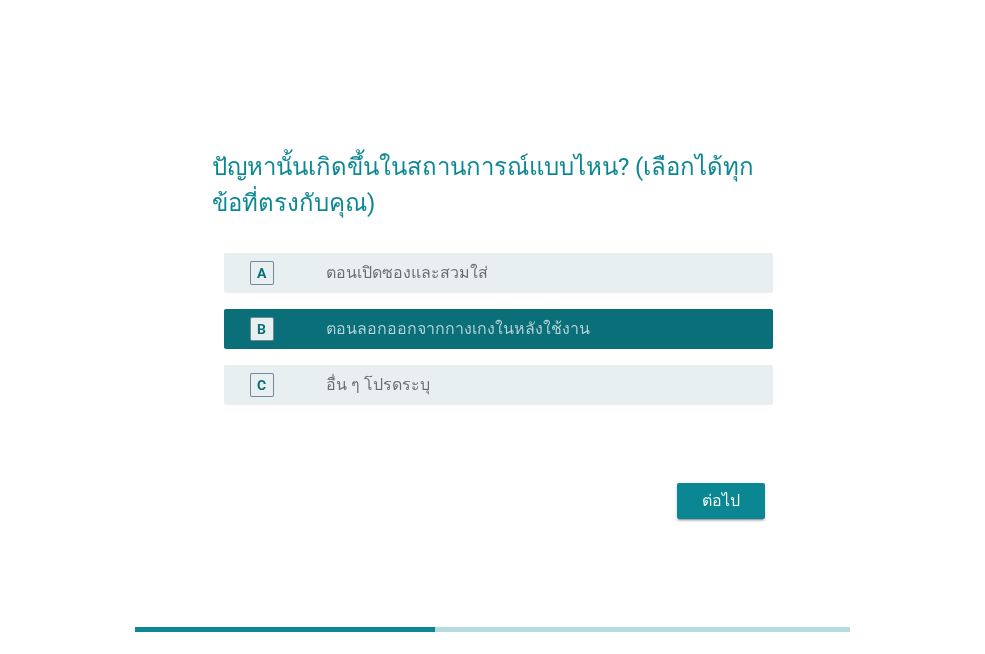click on "ต่อไป" at bounding box center [721, 501] 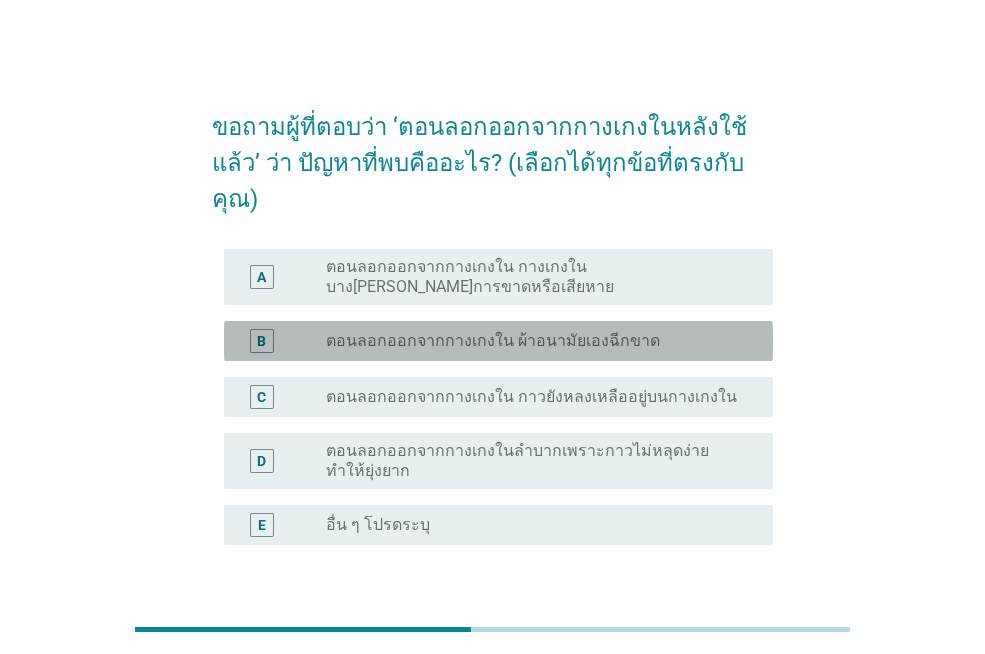 click on "ตอนลอกออกจากกางเกงใน ผ้าอนามัยเองฉีกขาด" at bounding box center (493, 341) 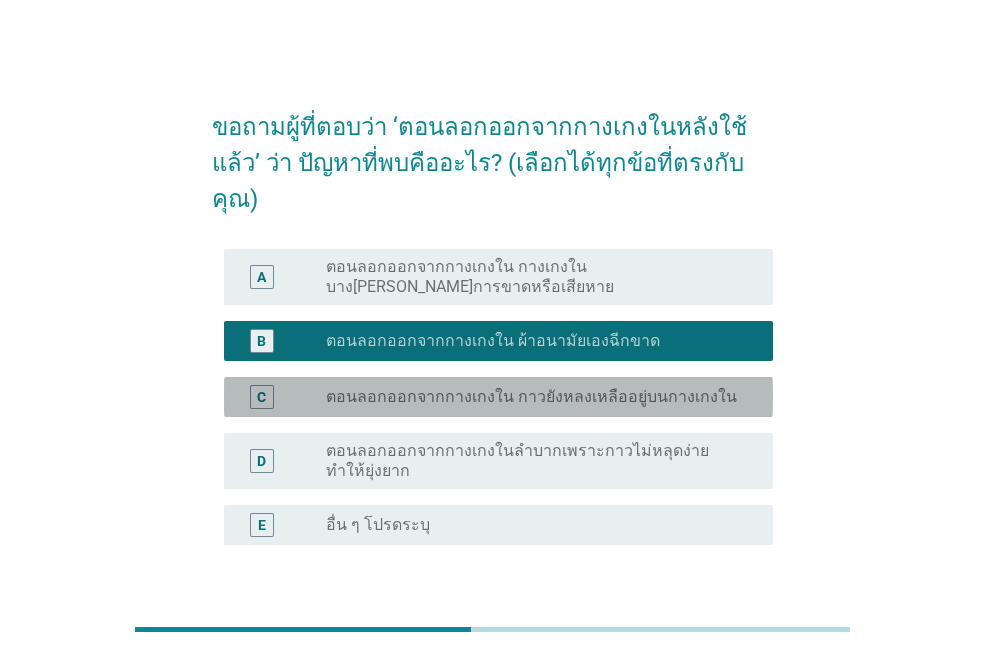 click on "ตอนลอกออกจากกางเกงใน กาวยังหลงเหลืออยู่บนกางเกงใน" at bounding box center [531, 397] 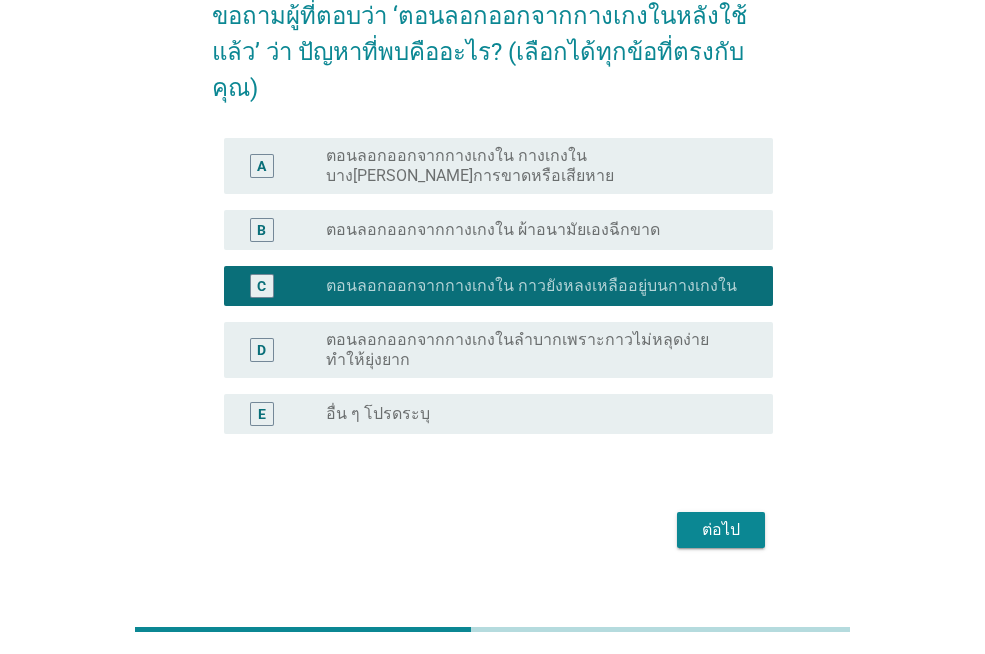 scroll, scrollTop: 112, scrollLeft: 0, axis: vertical 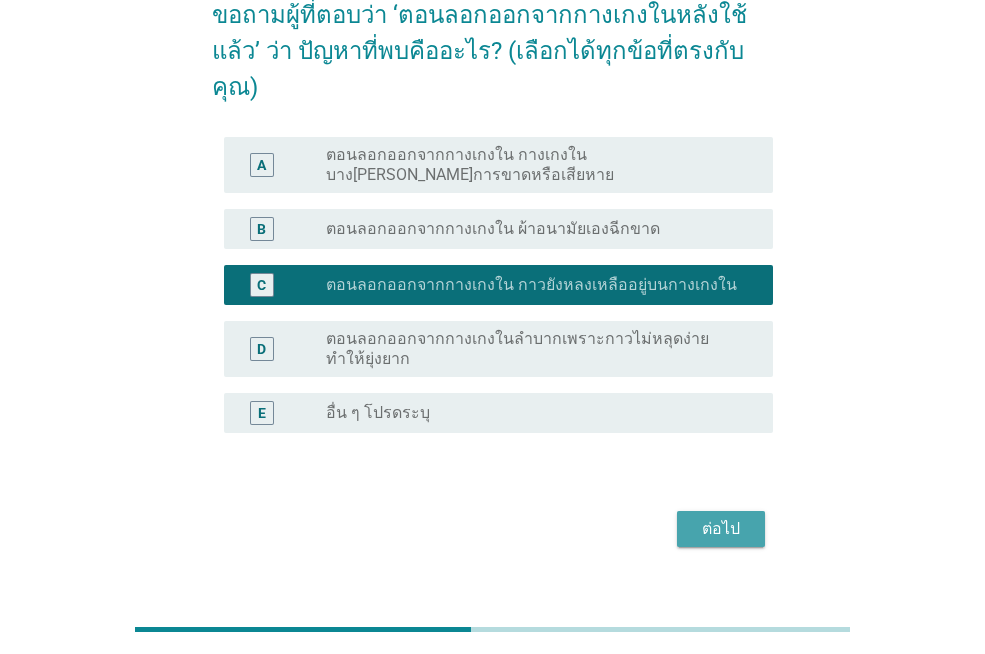 click on "ต่อไป" at bounding box center (721, 529) 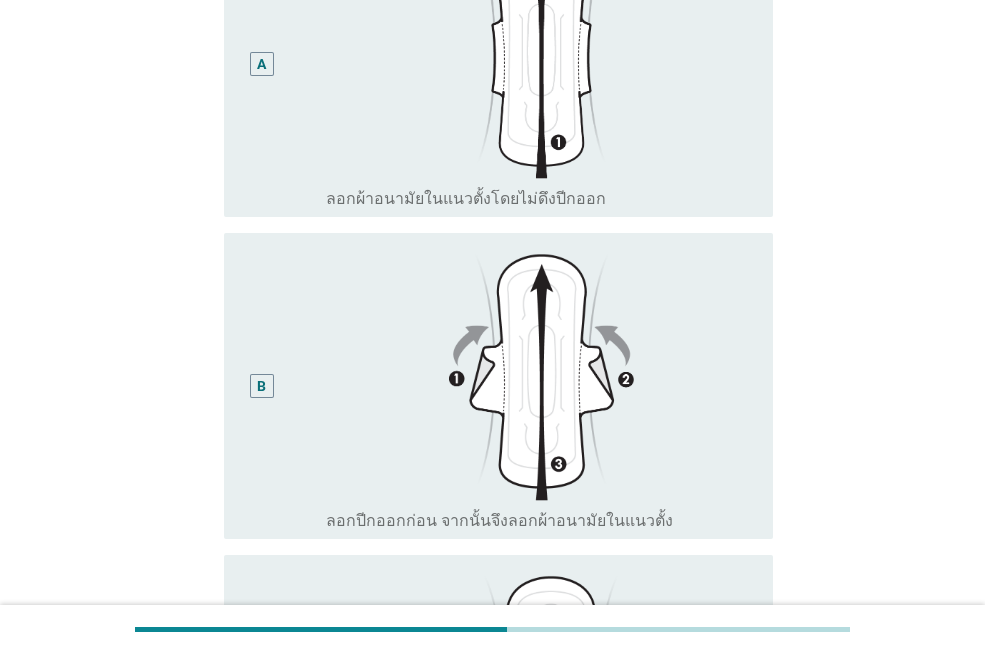 scroll, scrollTop: 300, scrollLeft: 0, axis: vertical 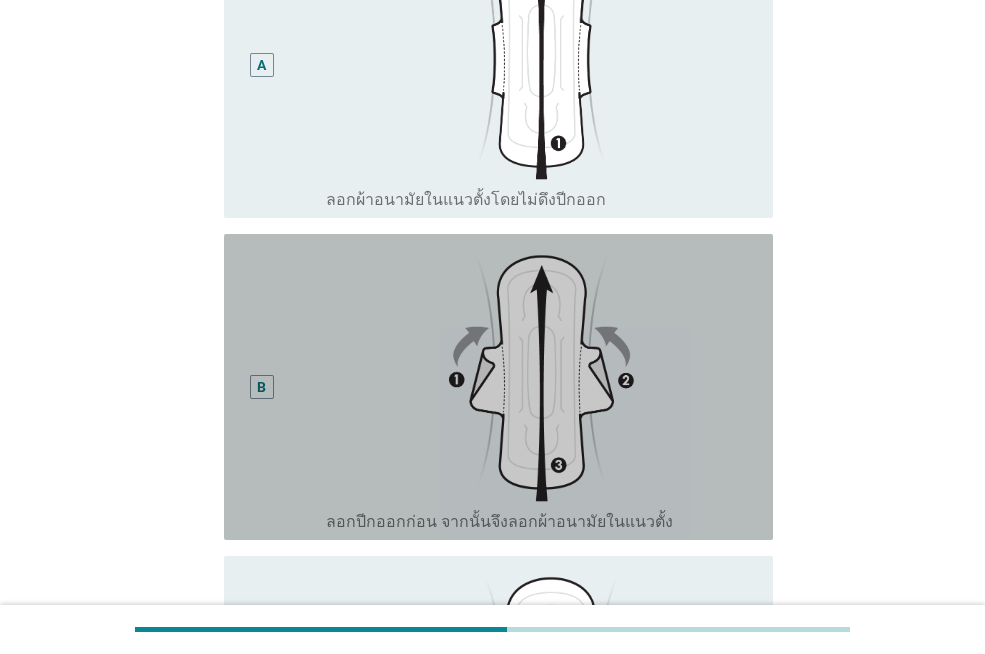 click on "B" at bounding box center (262, 387) 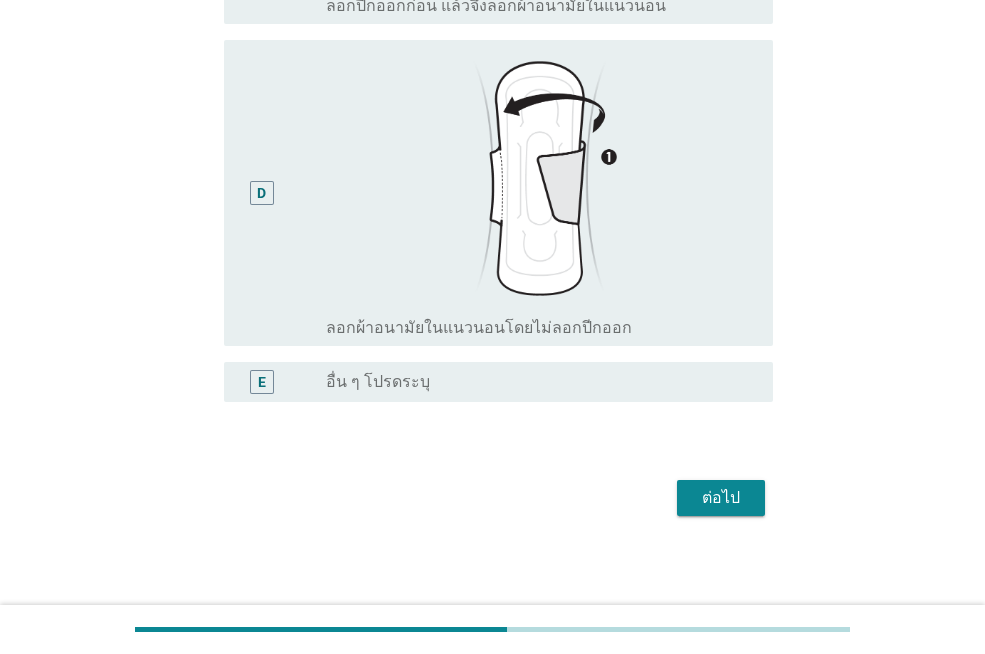 scroll, scrollTop: 1142, scrollLeft: 0, axis: vertical 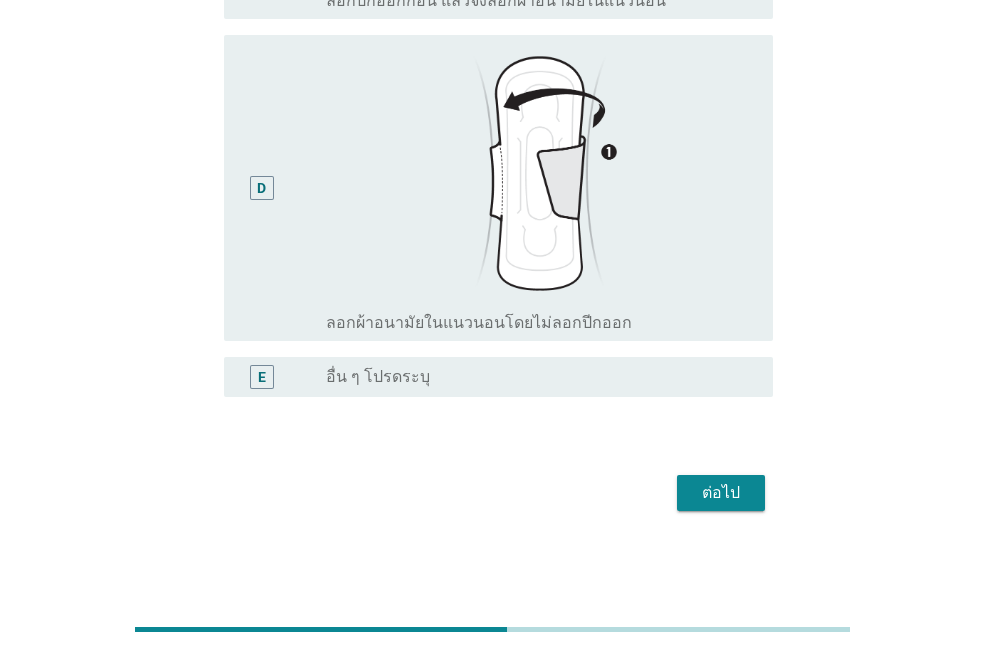 click on "ต่อไป" at bounding box center [721, 493] 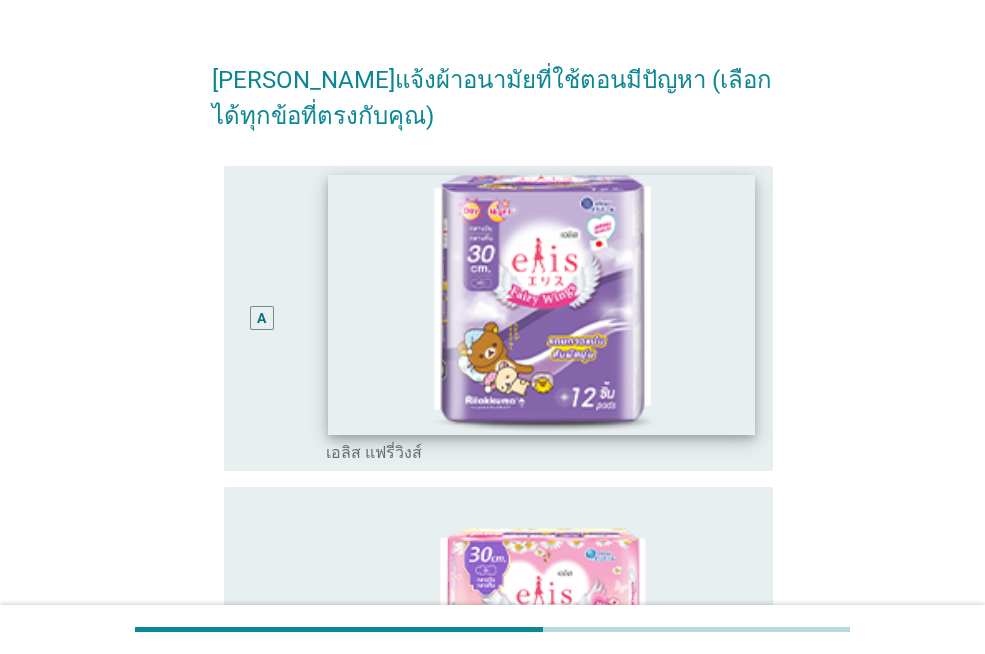 scroll, scrollTop: 42, scrollLeft: 0, axis: vertical 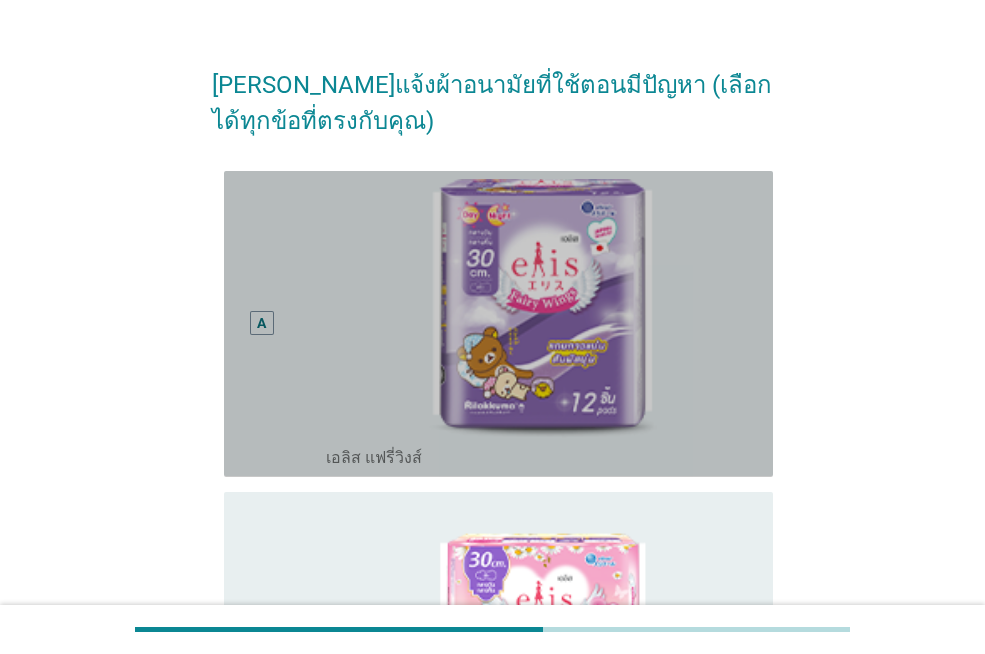 click on "A" at bounding box center (261, 324) 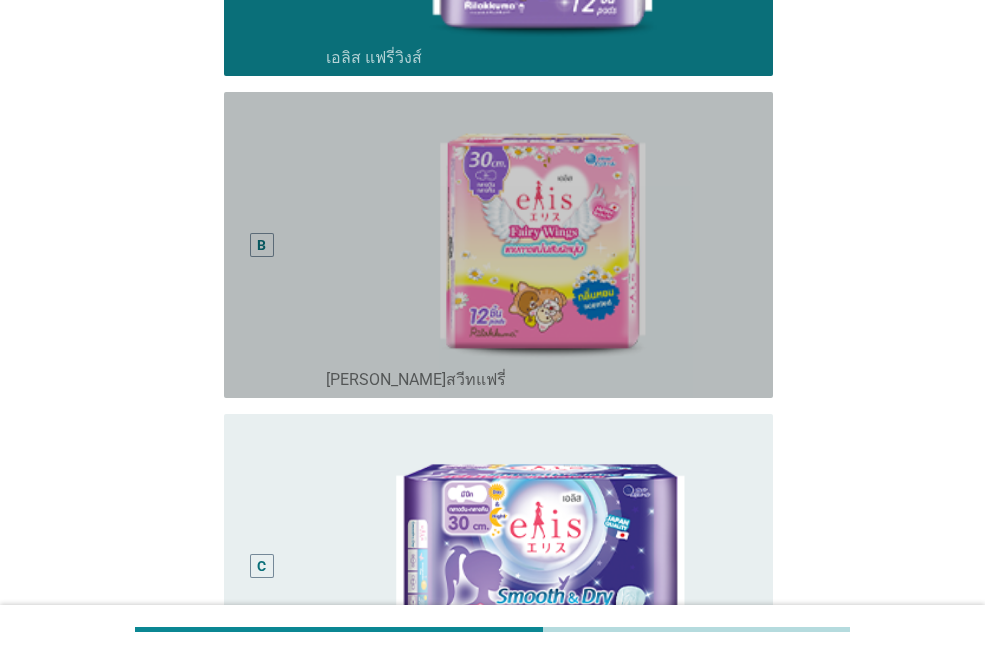 click on "B" at bounding box center [261, 245] 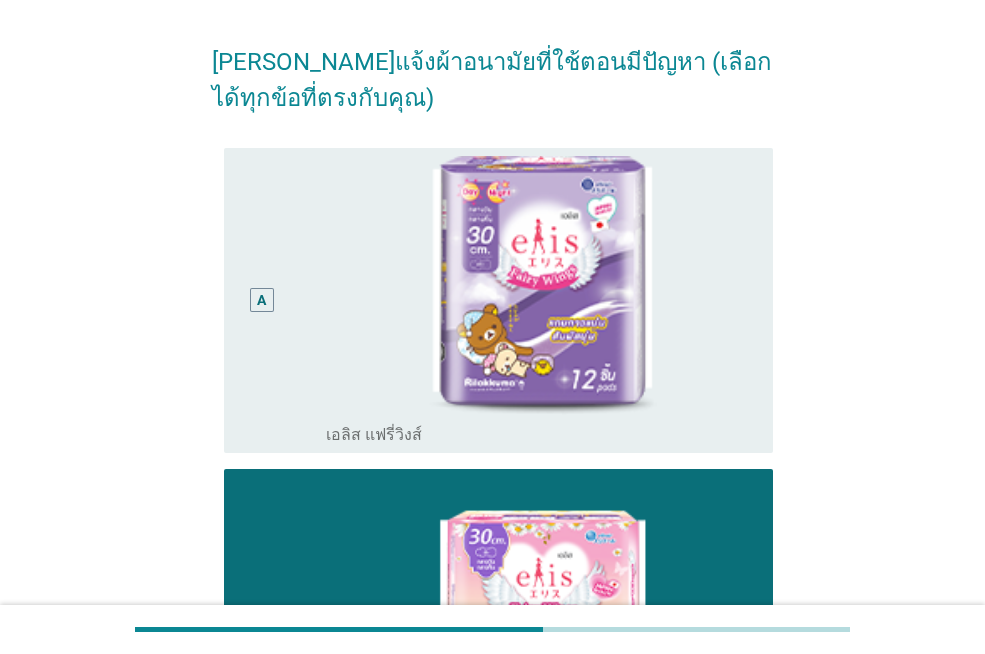 scroll, scrollTop: 100, scrollLeft: 0, axis: vertical 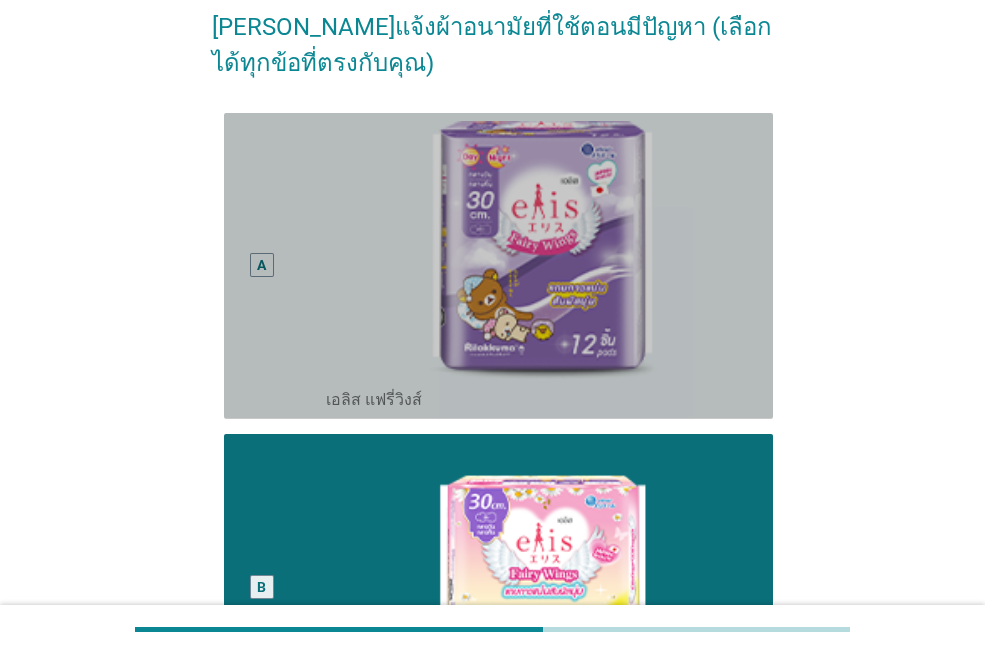 click on "A" at bounding box center [261, 266] 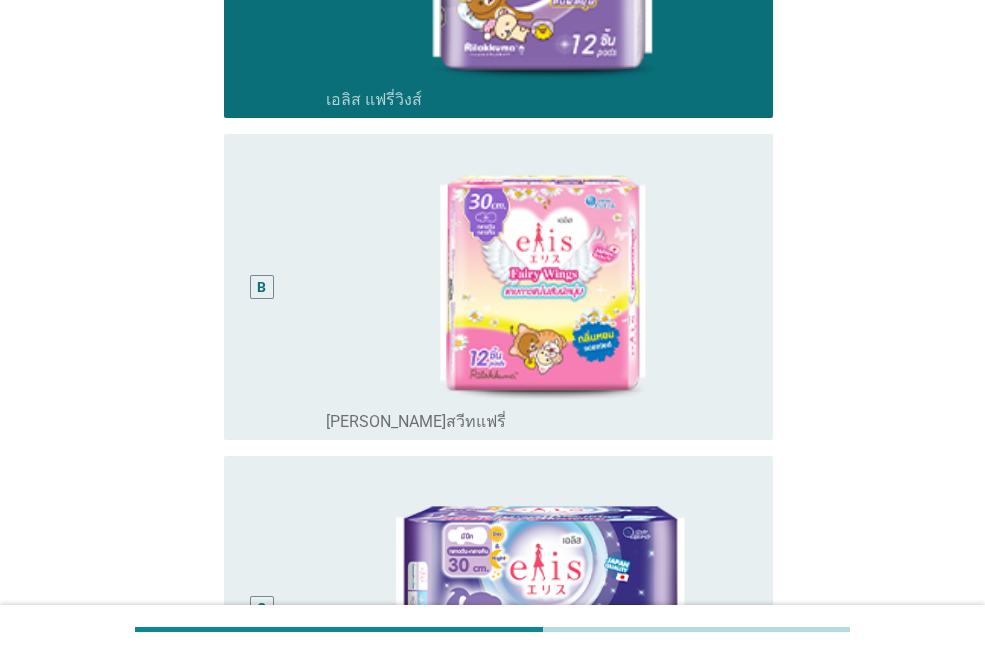 click on "B" at bounding box center [262, 287] 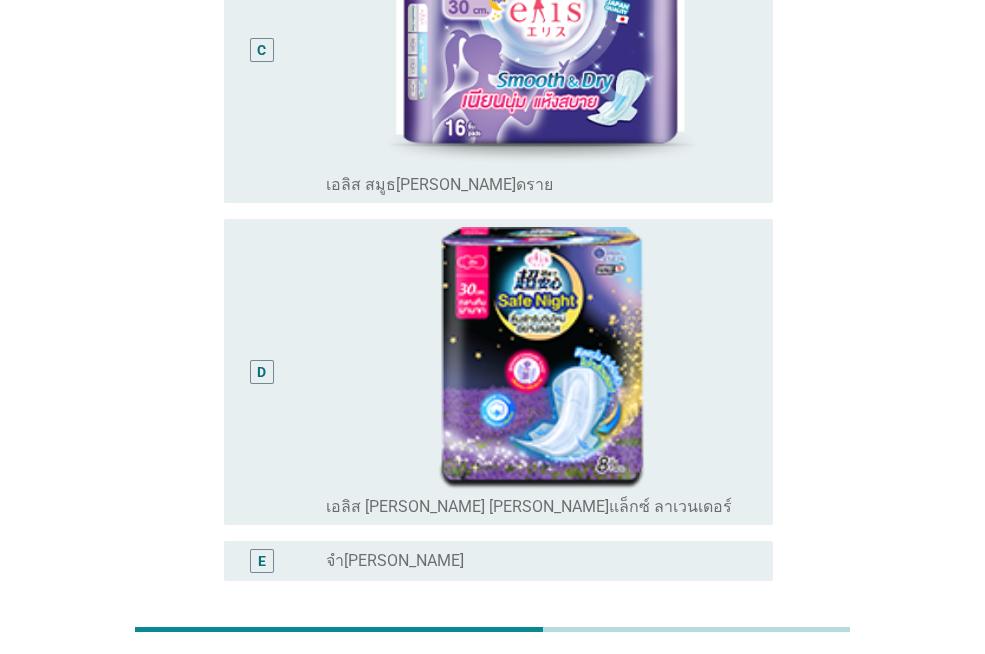 scroll, scrollTop: 942, scrollLeft: 0, axis: vertical 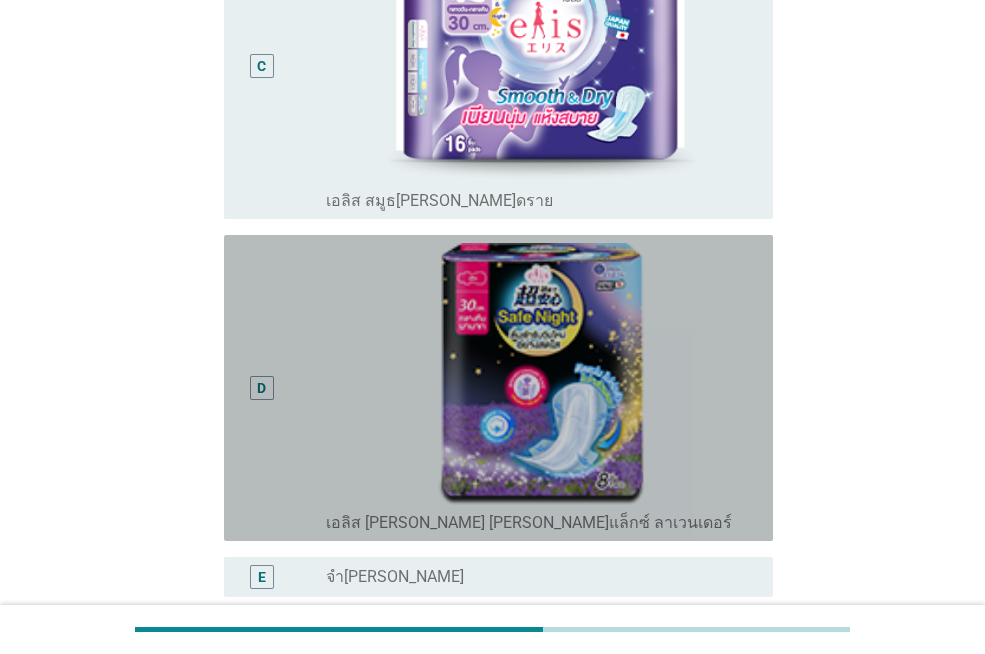 click on "D" at bounding box center (261, 388) 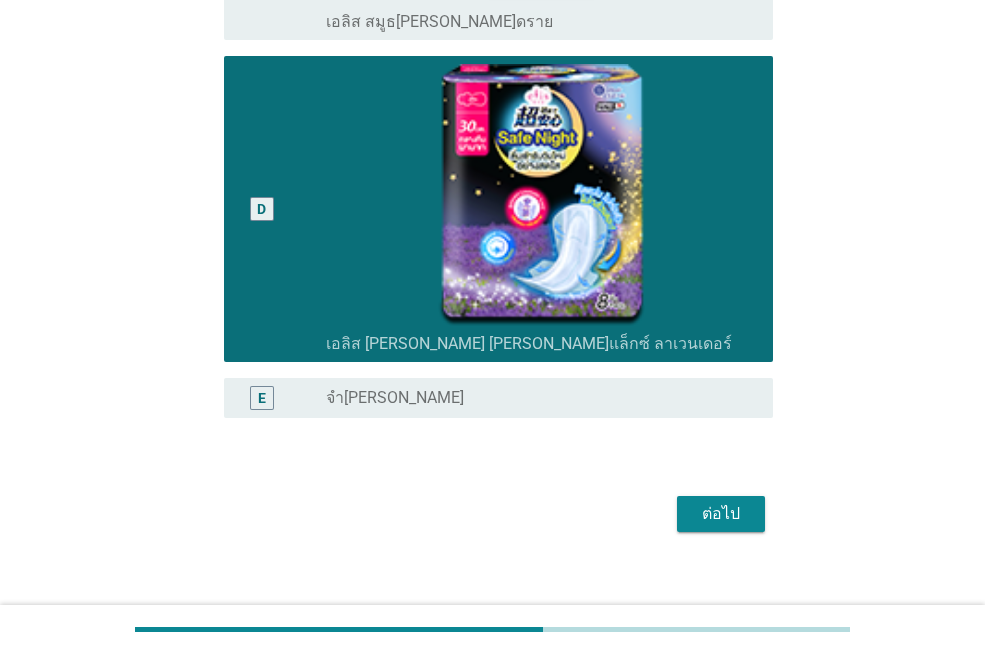 scroll, scrollTop: 1142, scrollLeft: 0, axis: vertical 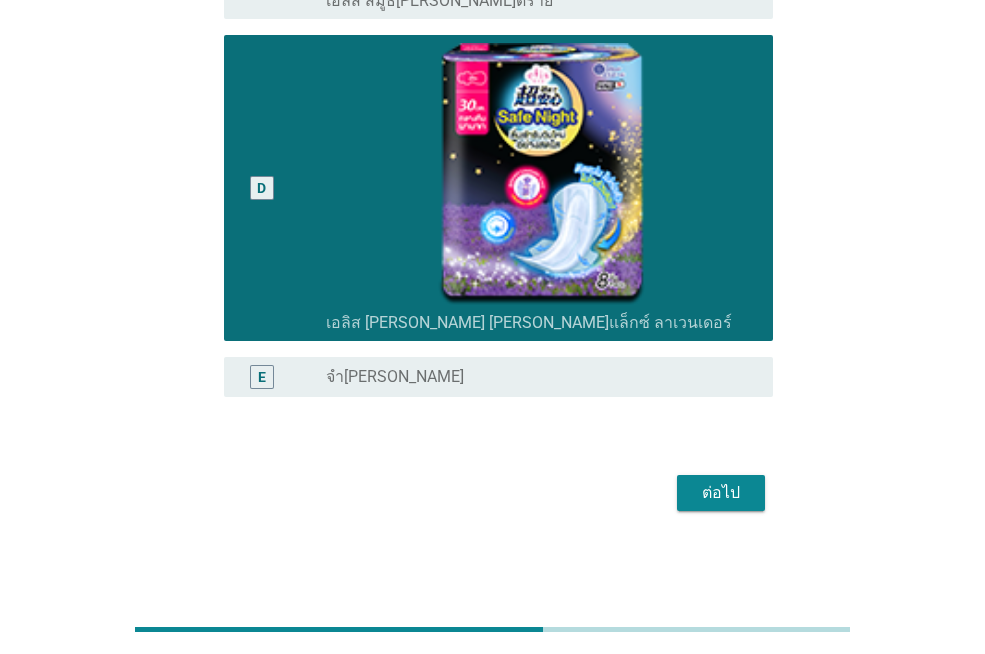 click on "ต่อไป" at bounding box center (721, 493) 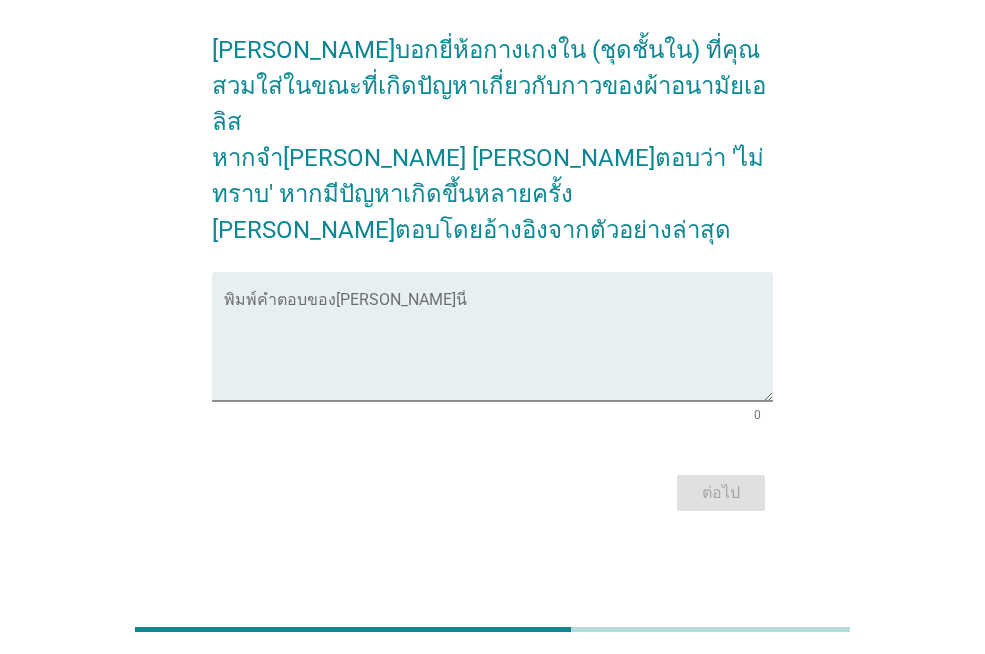scroll, scrollTop: 0, scrollLeft: 0, axis: both 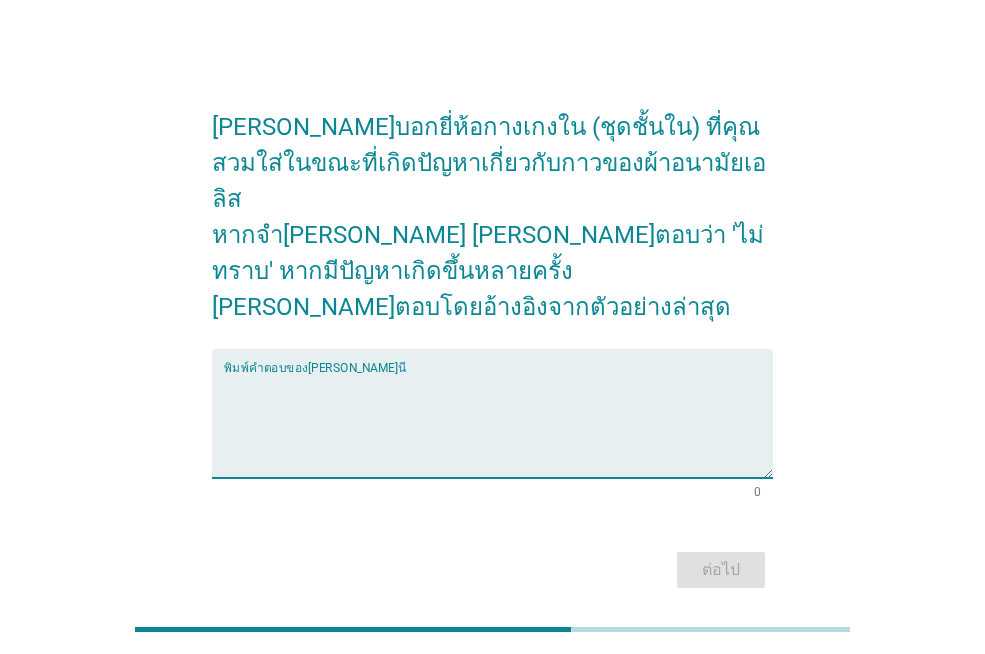 click at bounding box center (498, 425) 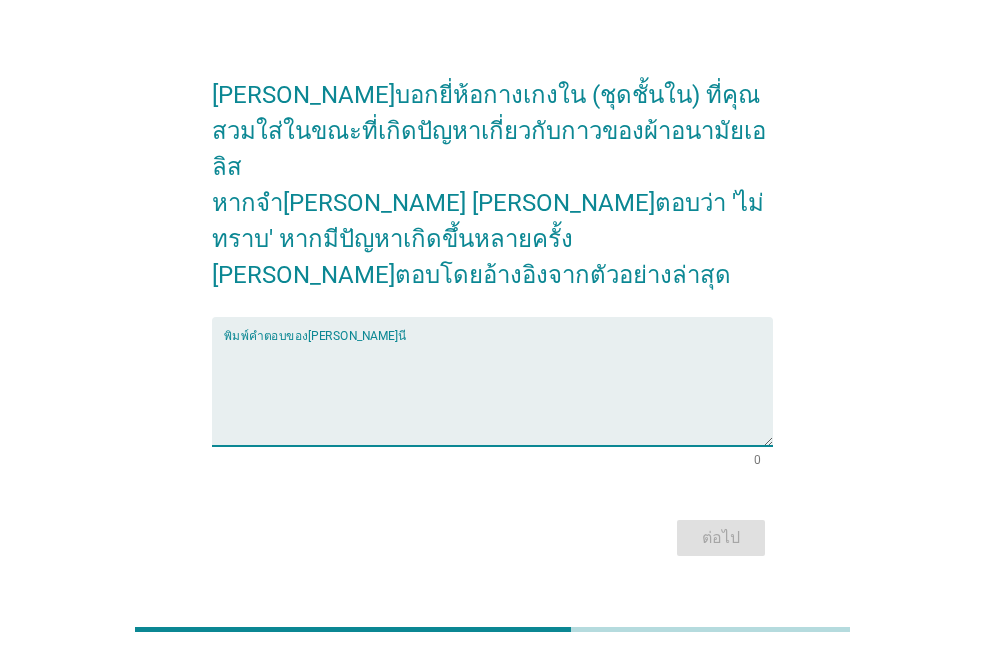 scroll, scrollTop: 49, scrollLeft: 0, axis: vertical 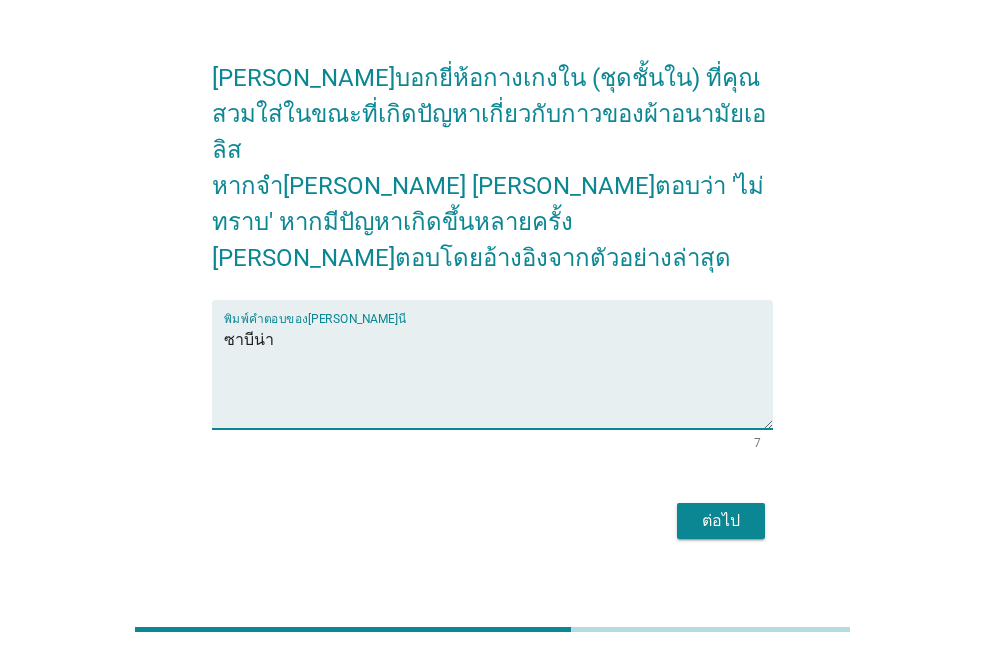 type on "ซาบีน่า" 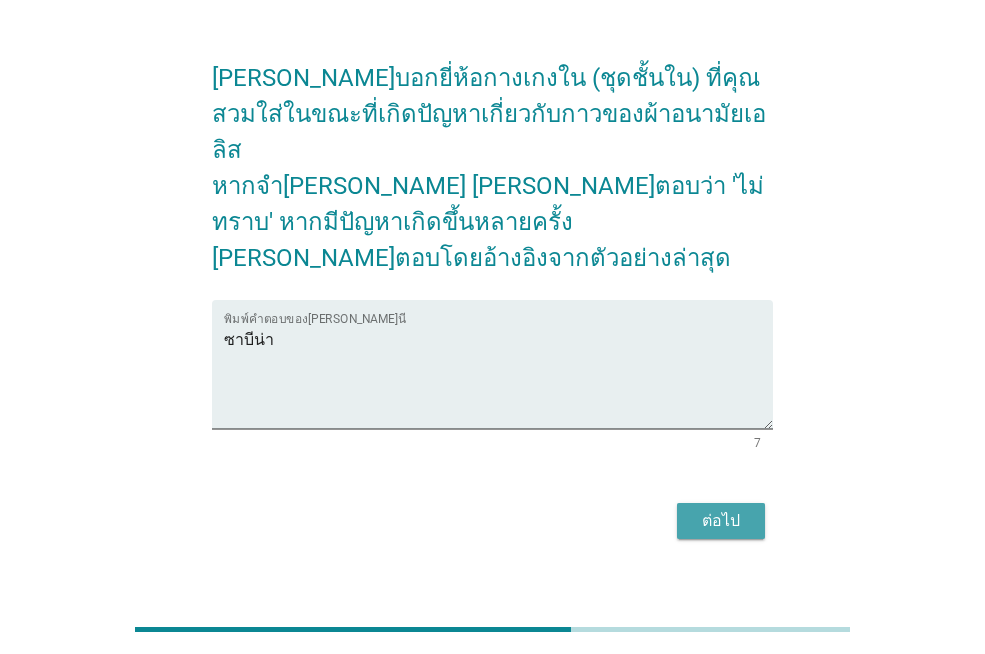 click on "ต่อไป" at bounding box center [721, 521] 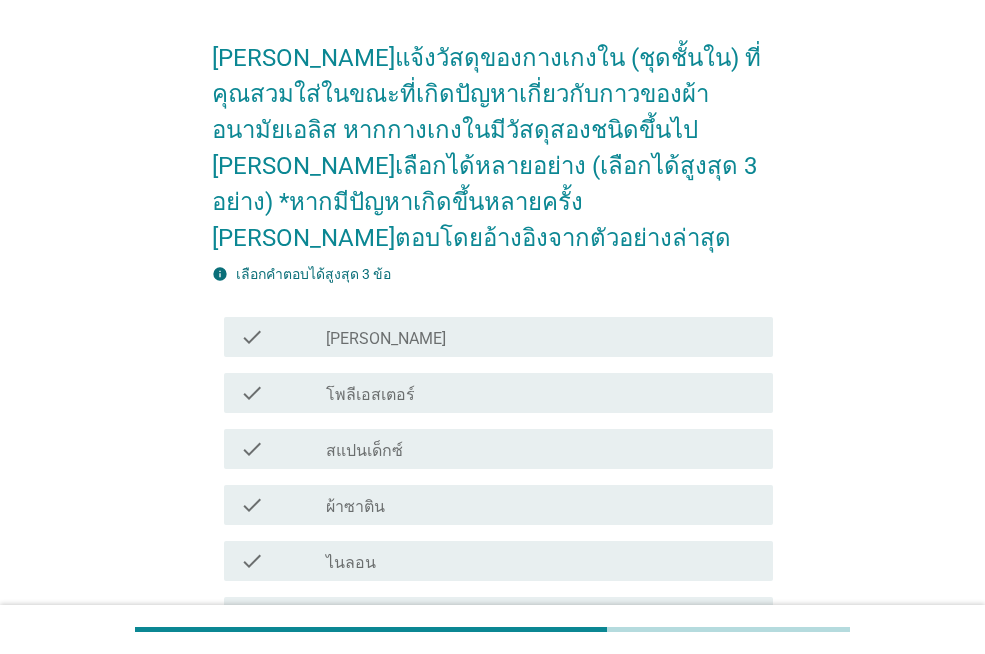 scroll, scrollTop: 200, scrollLeft: 0, axis: vertical 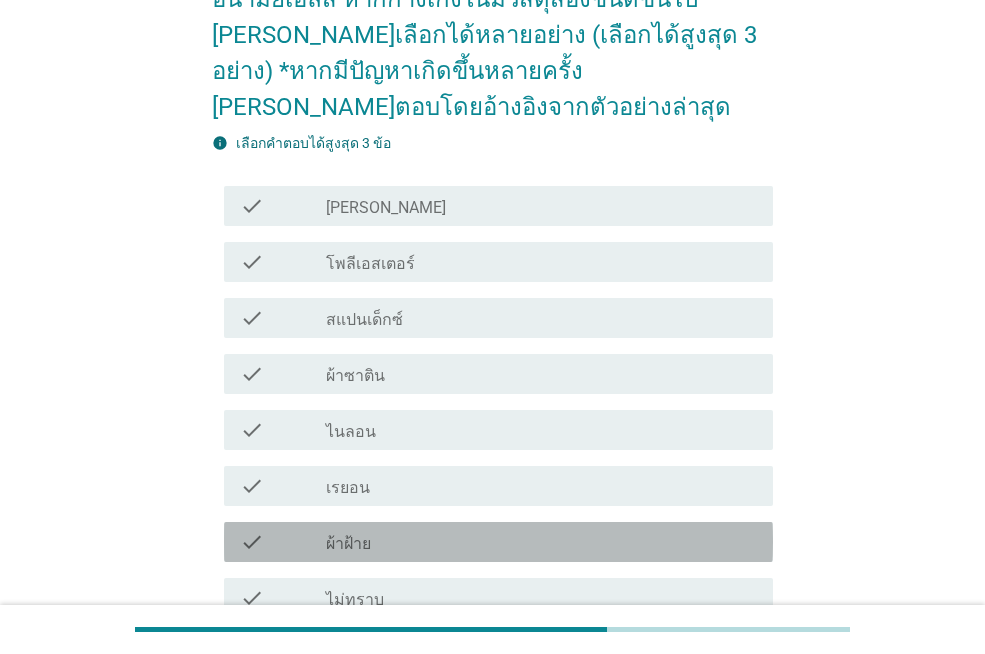 click on "check_box_outline_blank ผ้าฝ้าย" at bounding box center [541, 542] 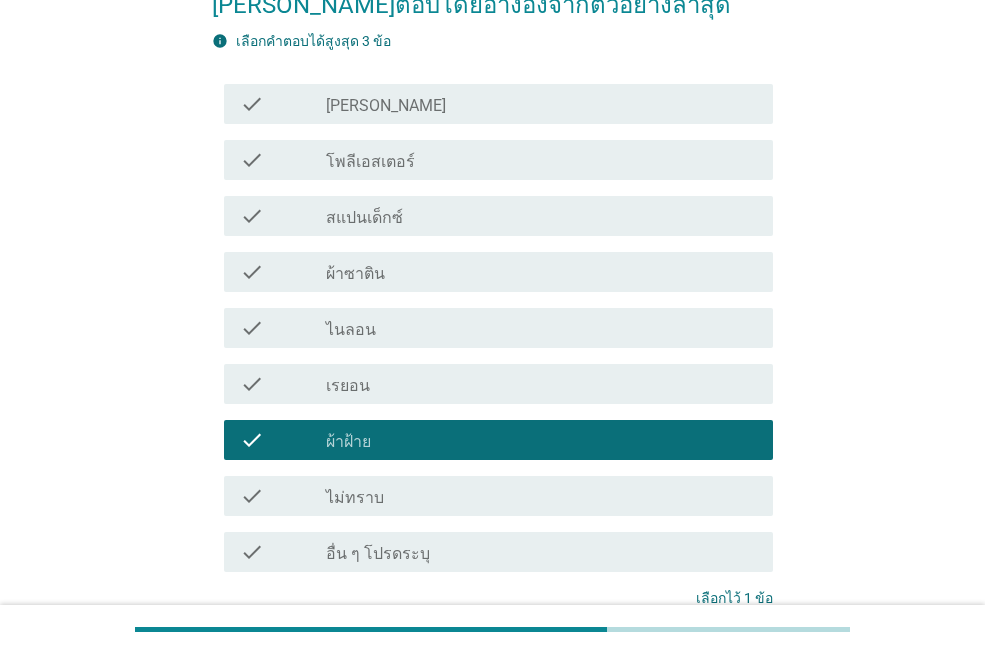 scroll, scrollTop: 400, scrollLeft: 0, axis: vertical 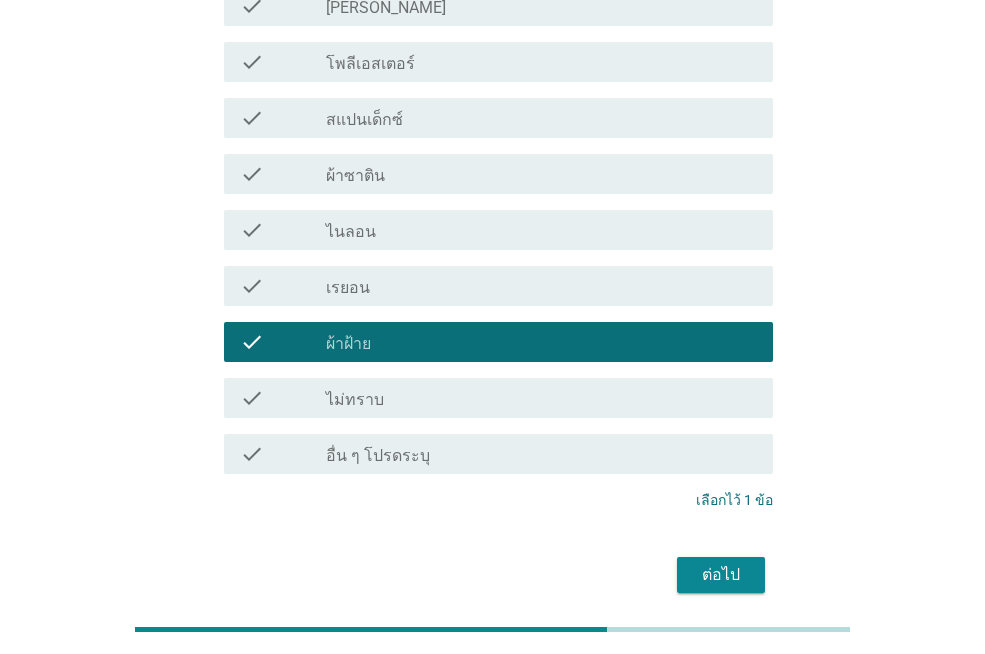 click on "ต่อไป" at bounding box center (721, 575) 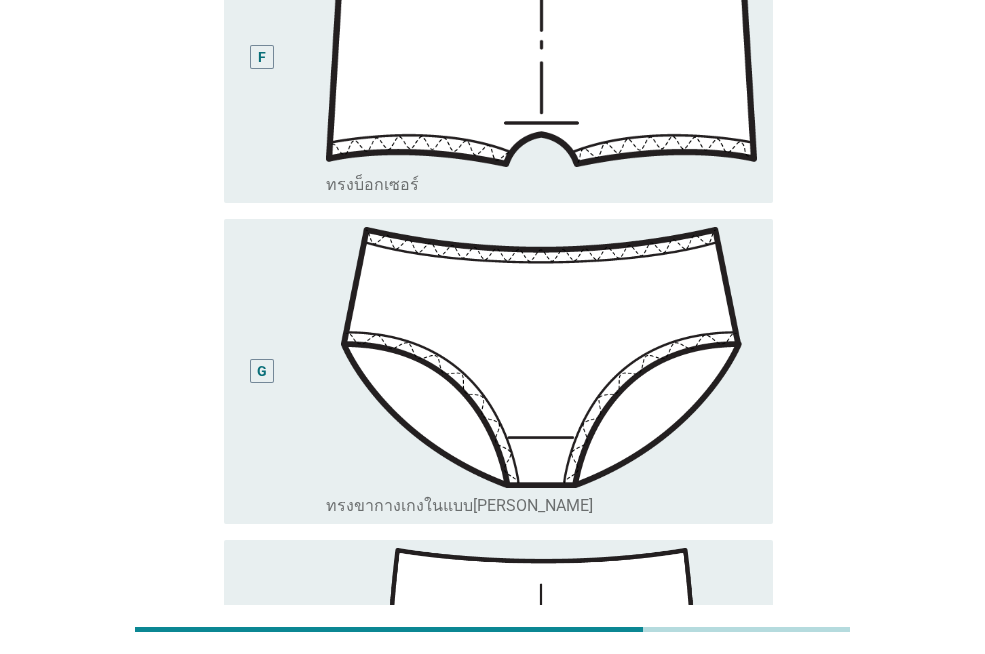 scroll, scrollTop: 1804, scrollLeft: 0, axis: vertical 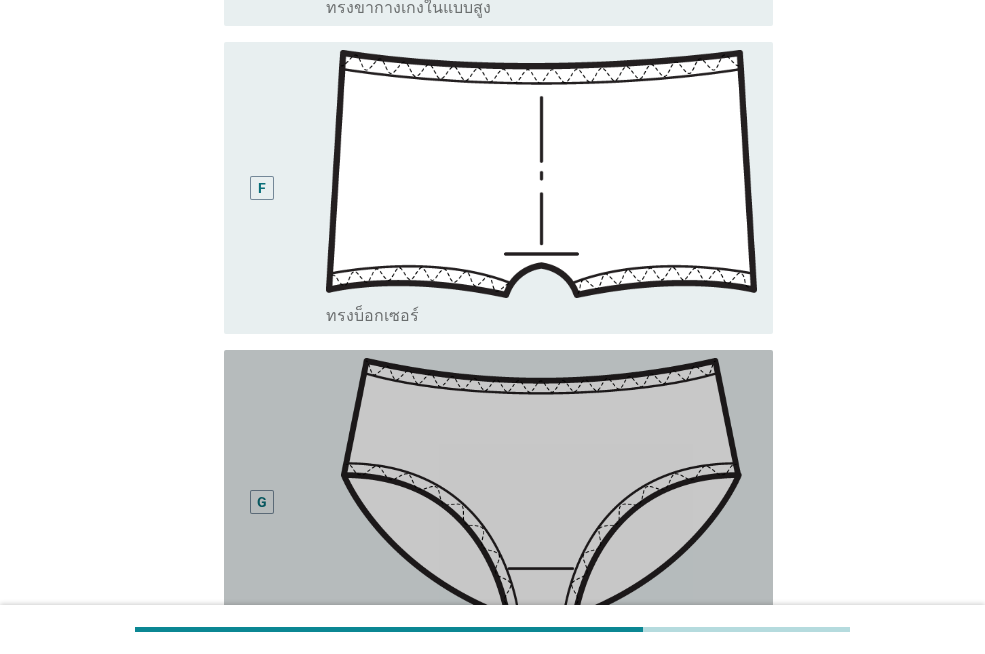 click on "G" at bounding box center [283, 503] 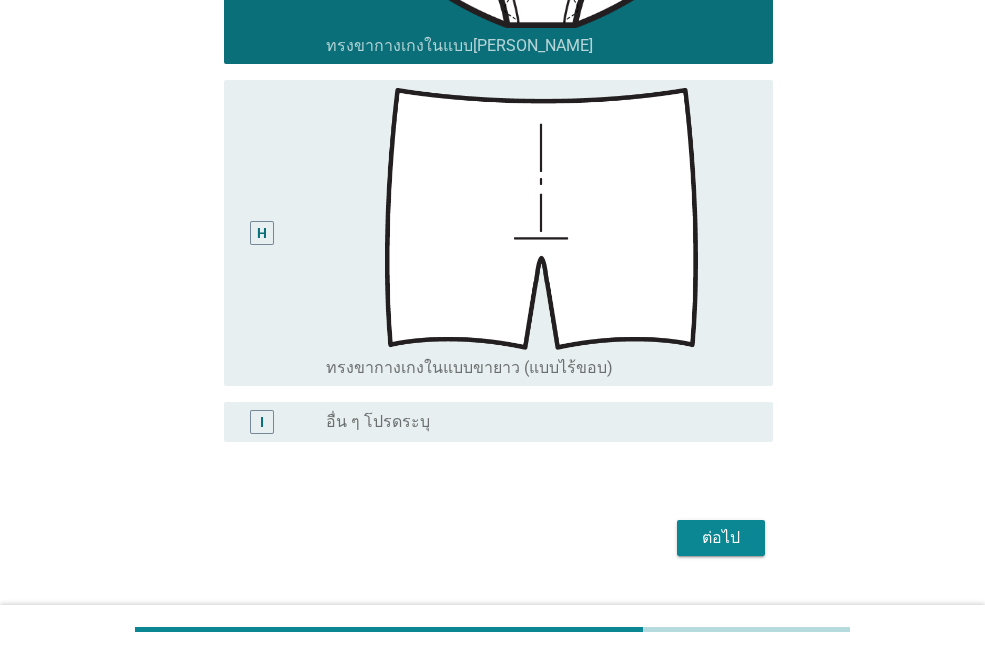 scroll, scrollTop: 2404, scrollLeft: 0, axis: vertical 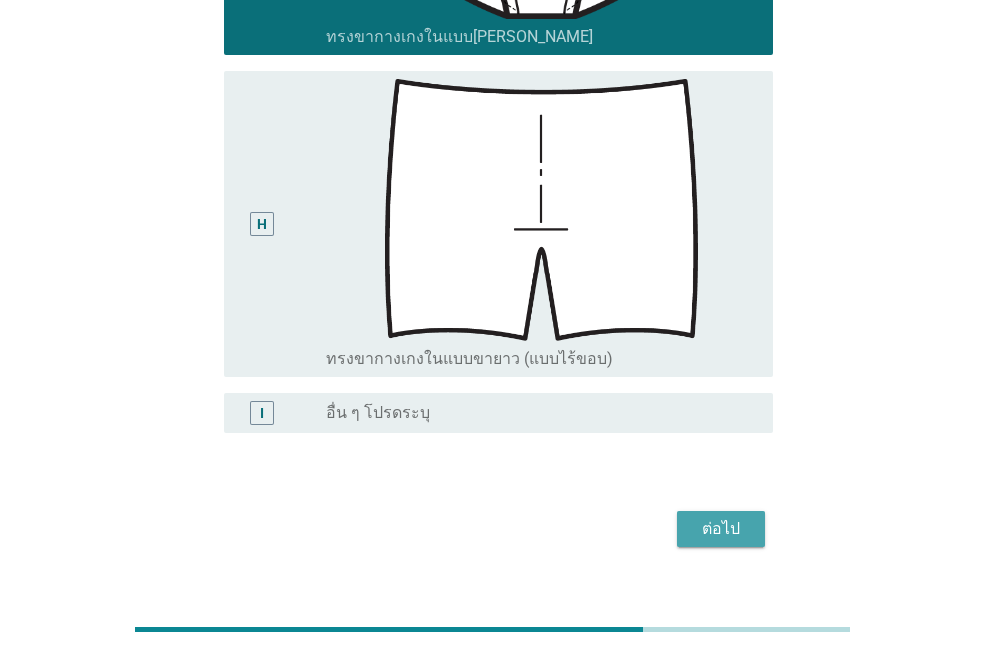 click on "ต่อไป" at bounding box center (721, 529) 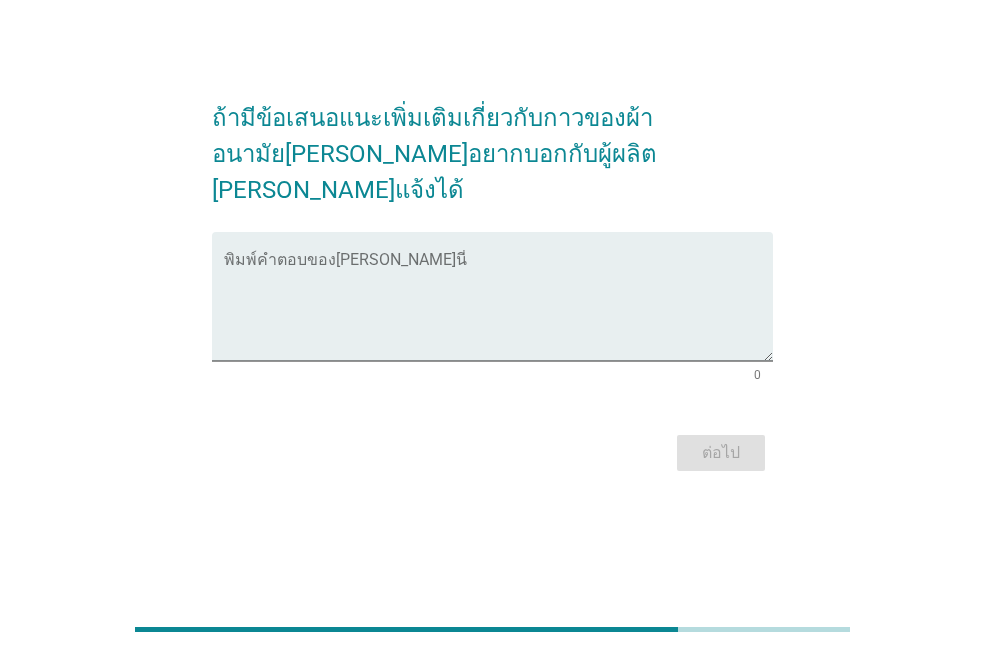 scroll, scrollTop: 0, scrollLeft: 0, axis: both 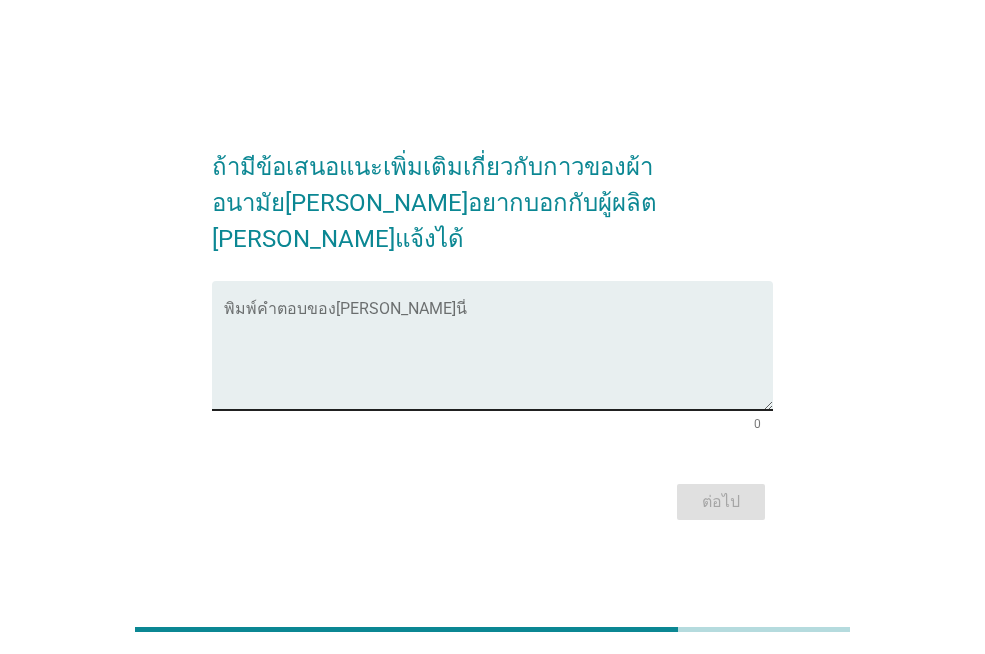 click at bounding box center [498, 357] 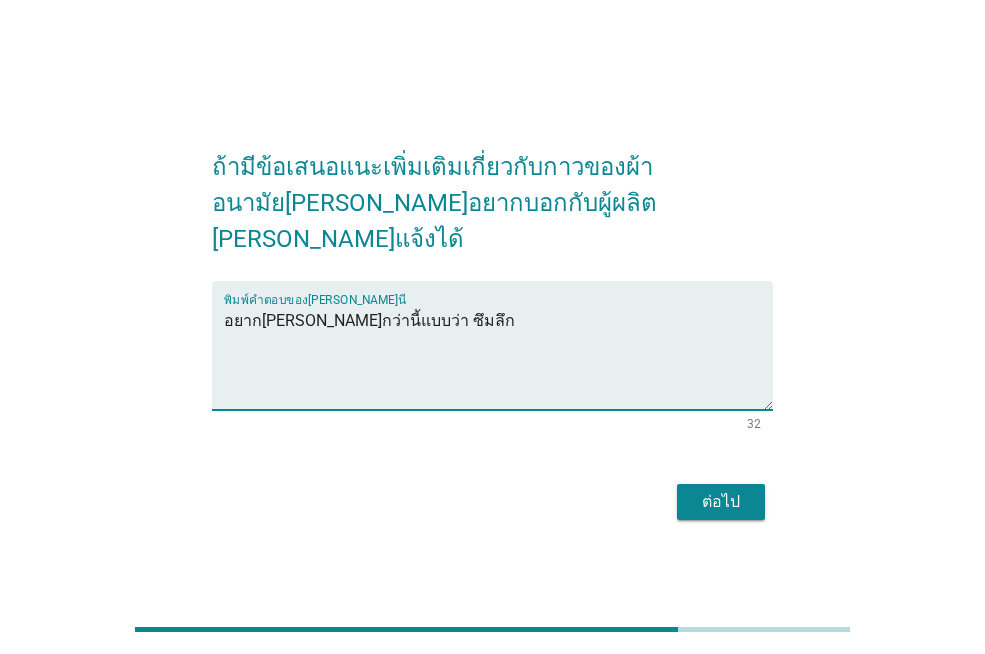 type on "อยาก[PERSON_NAME]กว่านี้แบบว่า ซึมลึก" 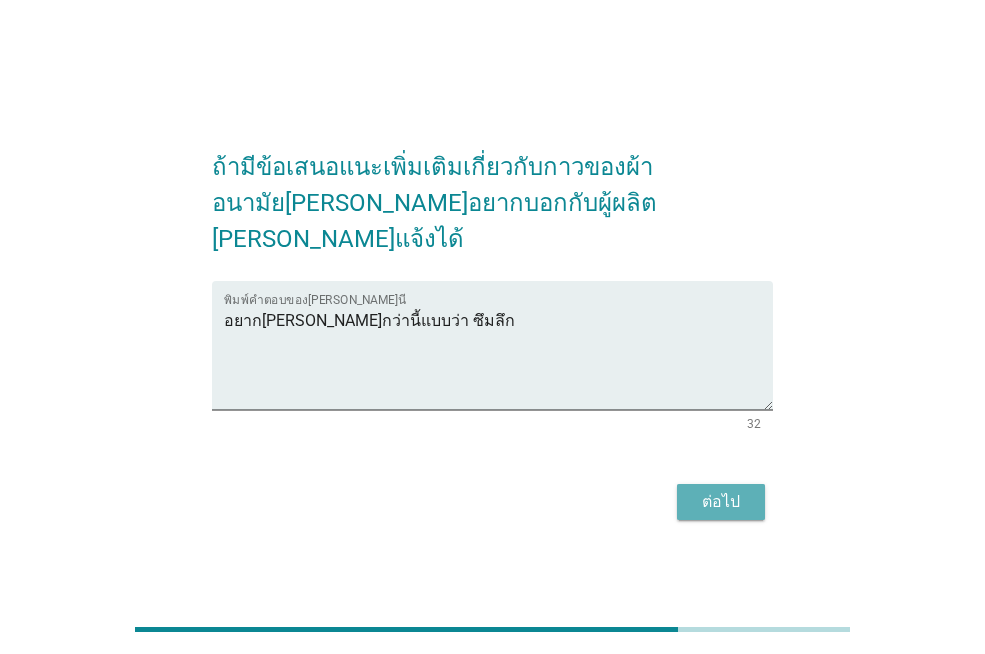 click on "ต่อไป" at bounding box center (721, 502) 